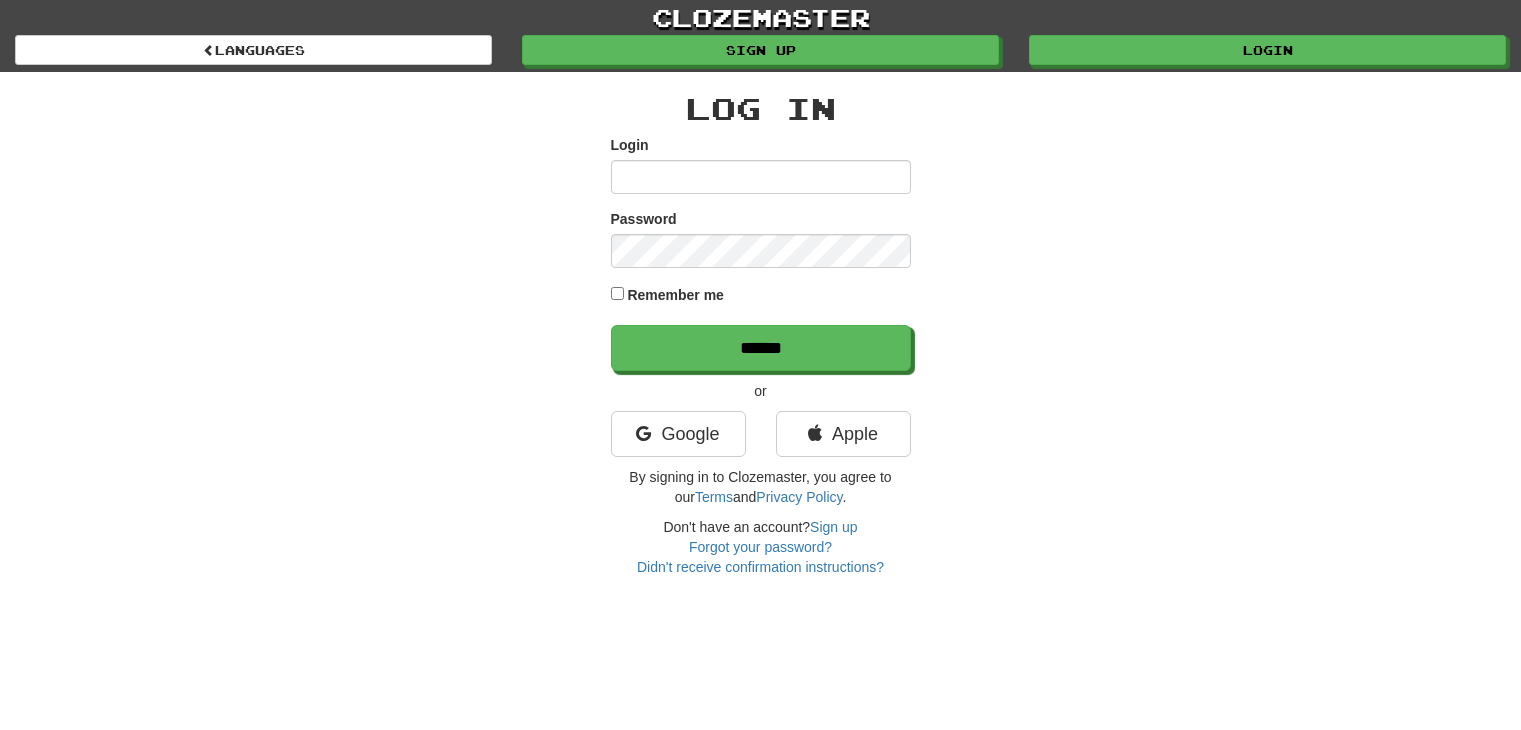 scroll, scrollTop: 0, scrollLeft: 0, axis: both 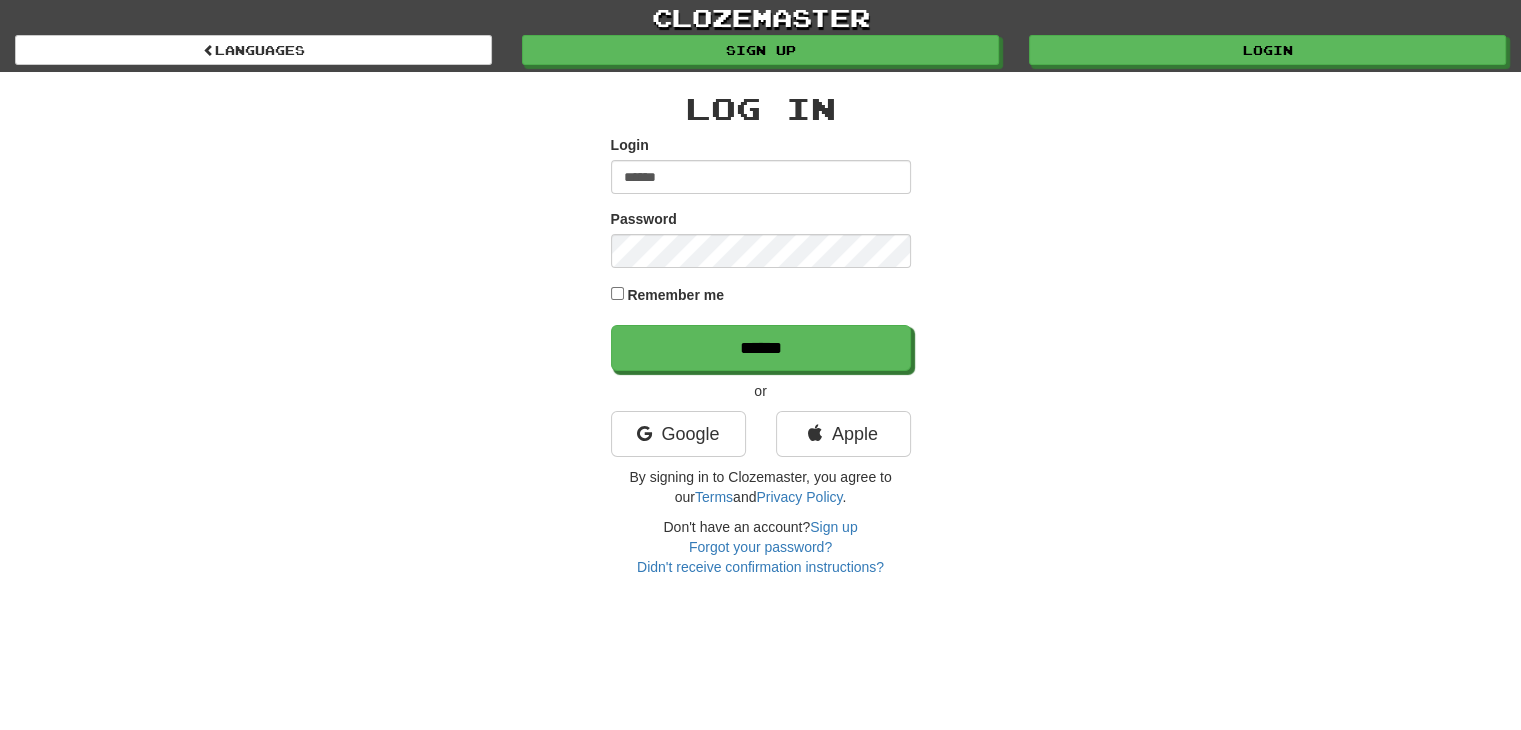 type on "******" 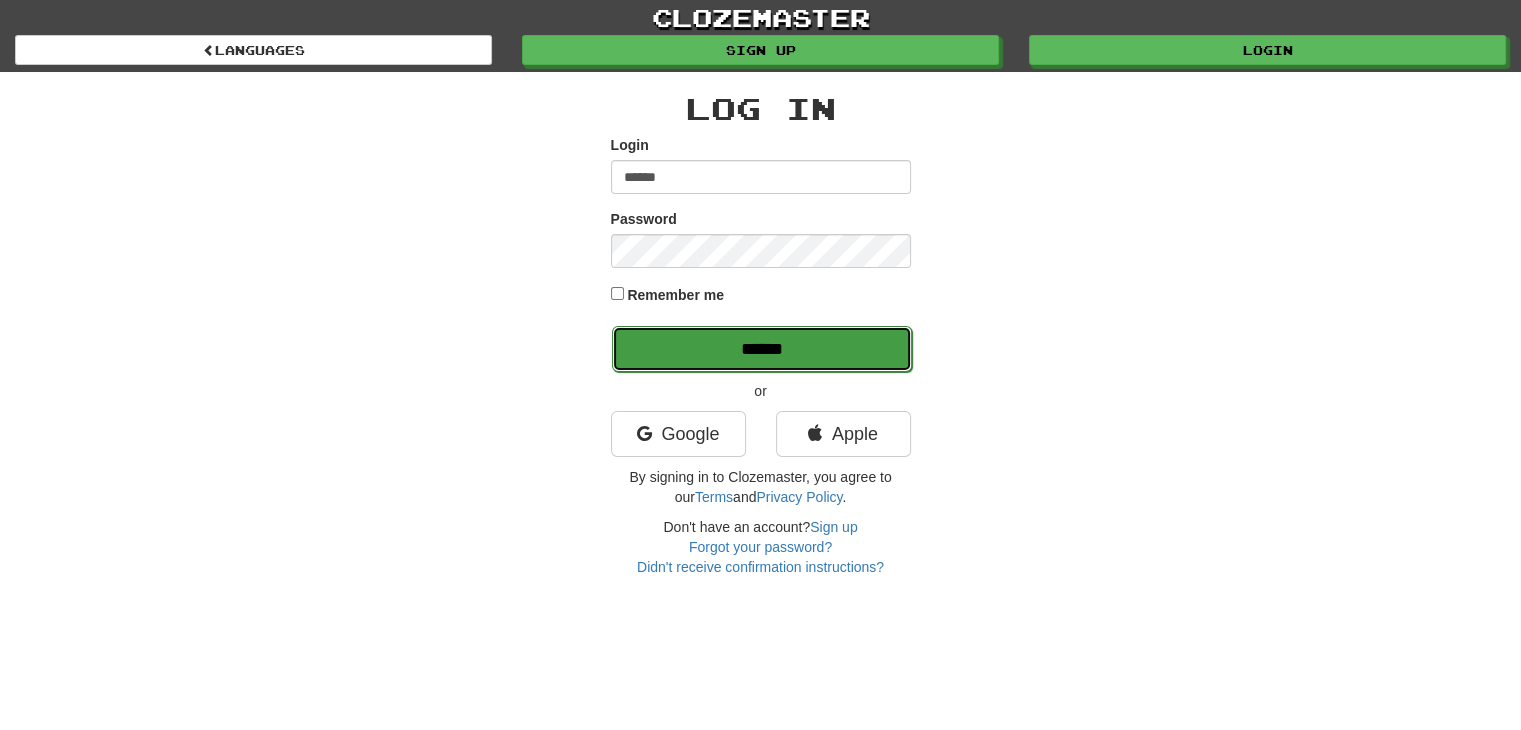click on "******" at bounding box center (762, 349) 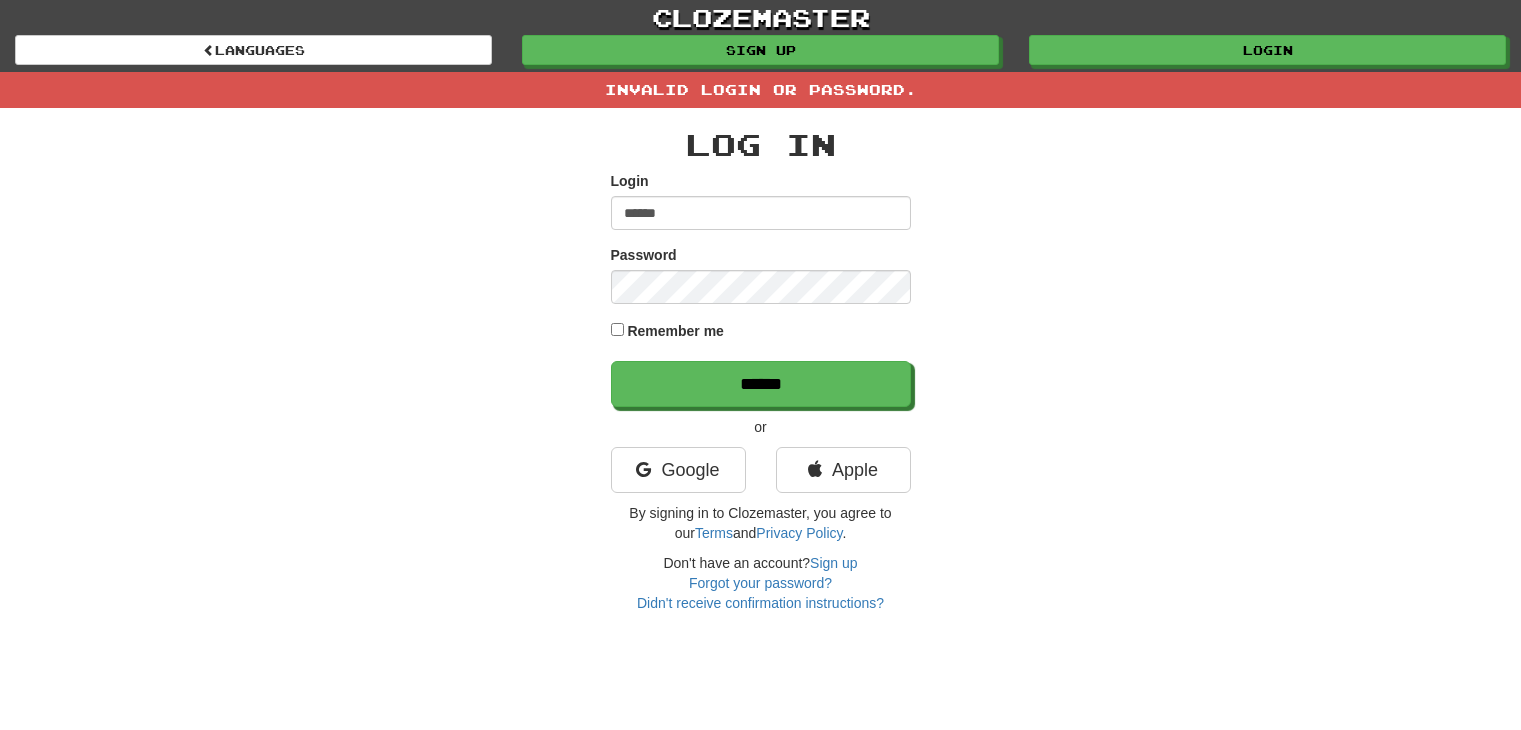 scroll, scrollTop: 0, scrollLeft: 0, axis: both 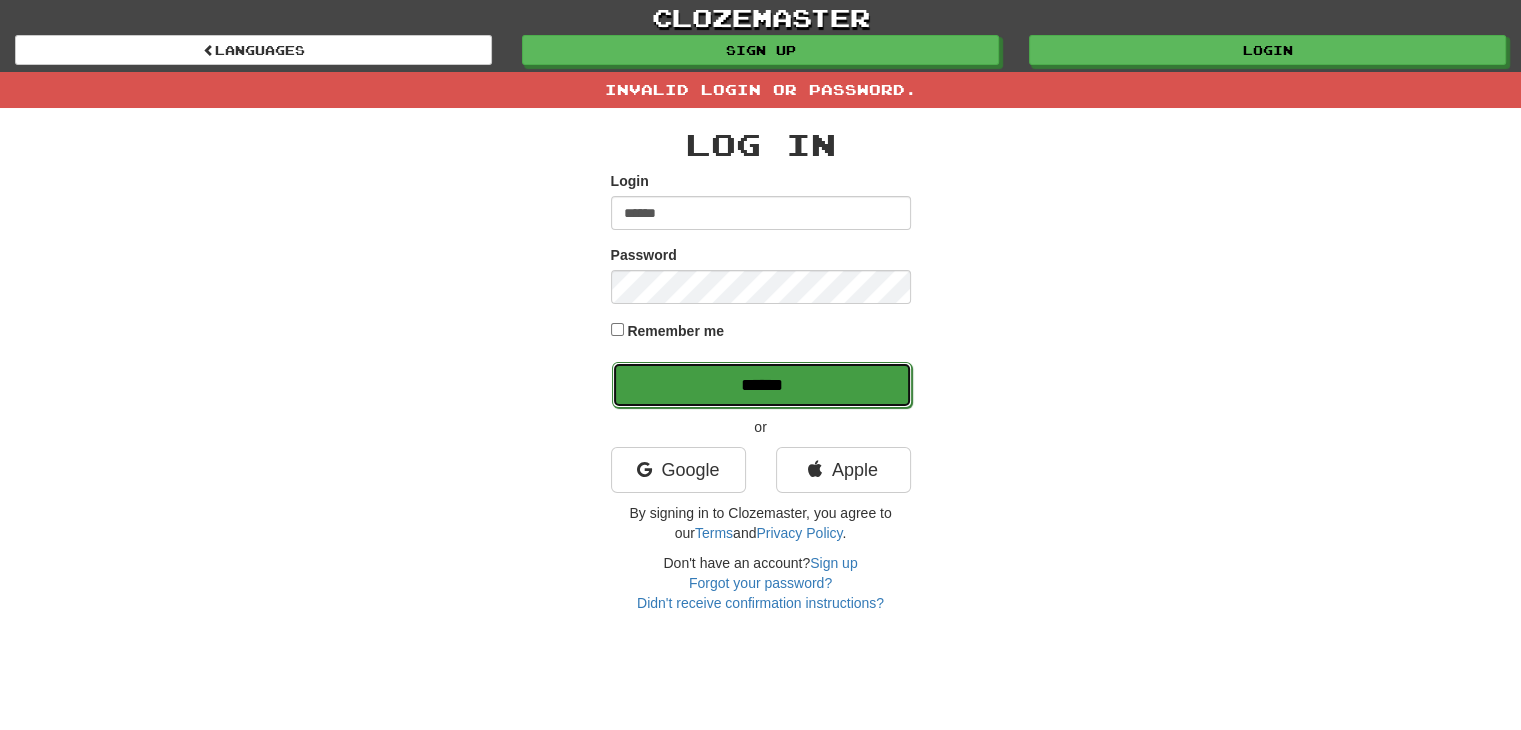 click on "******" at bounding box center [762, 385] 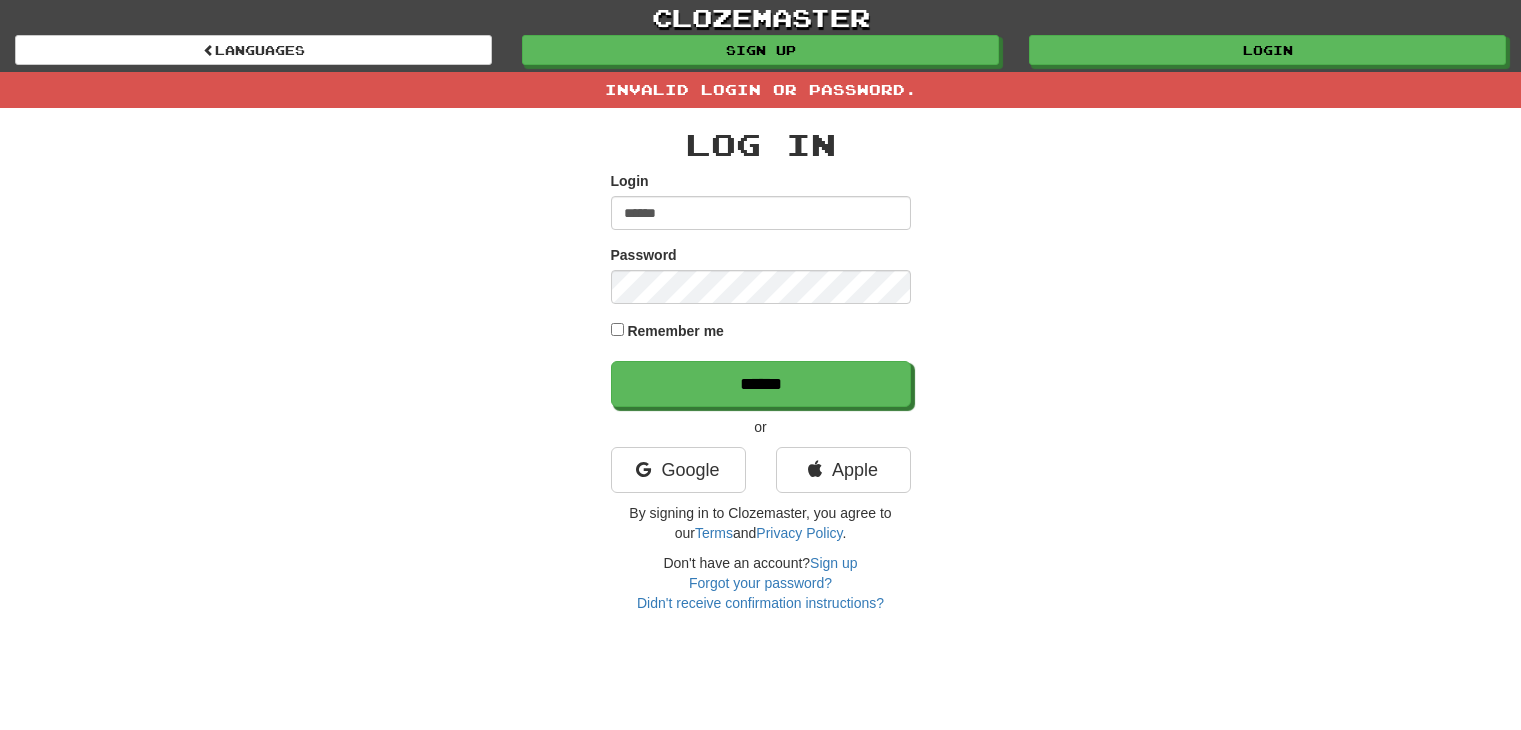 scroll, scrollTop: 0, scrollLeft: 0, axis: both 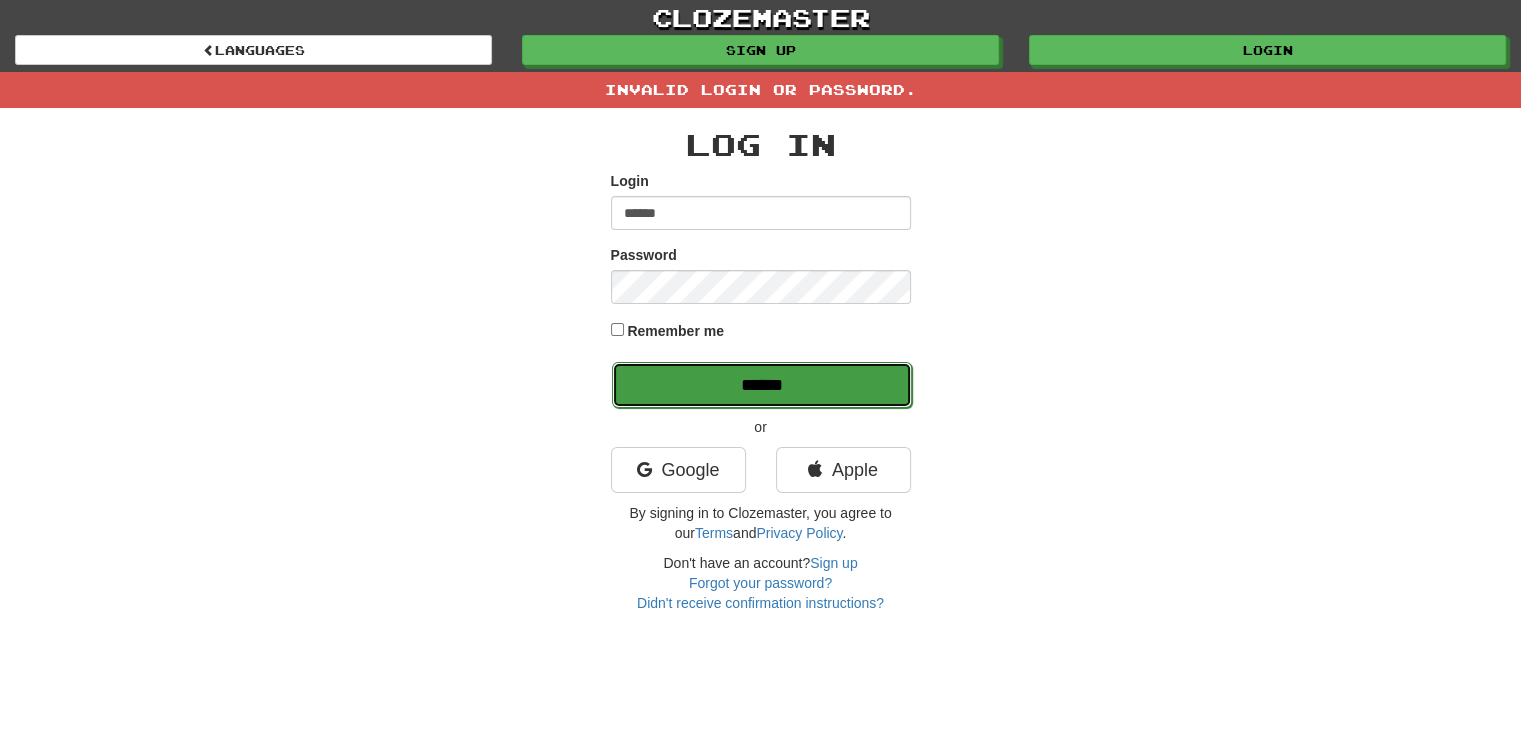 click on "******" at bounding box center (762, 385) 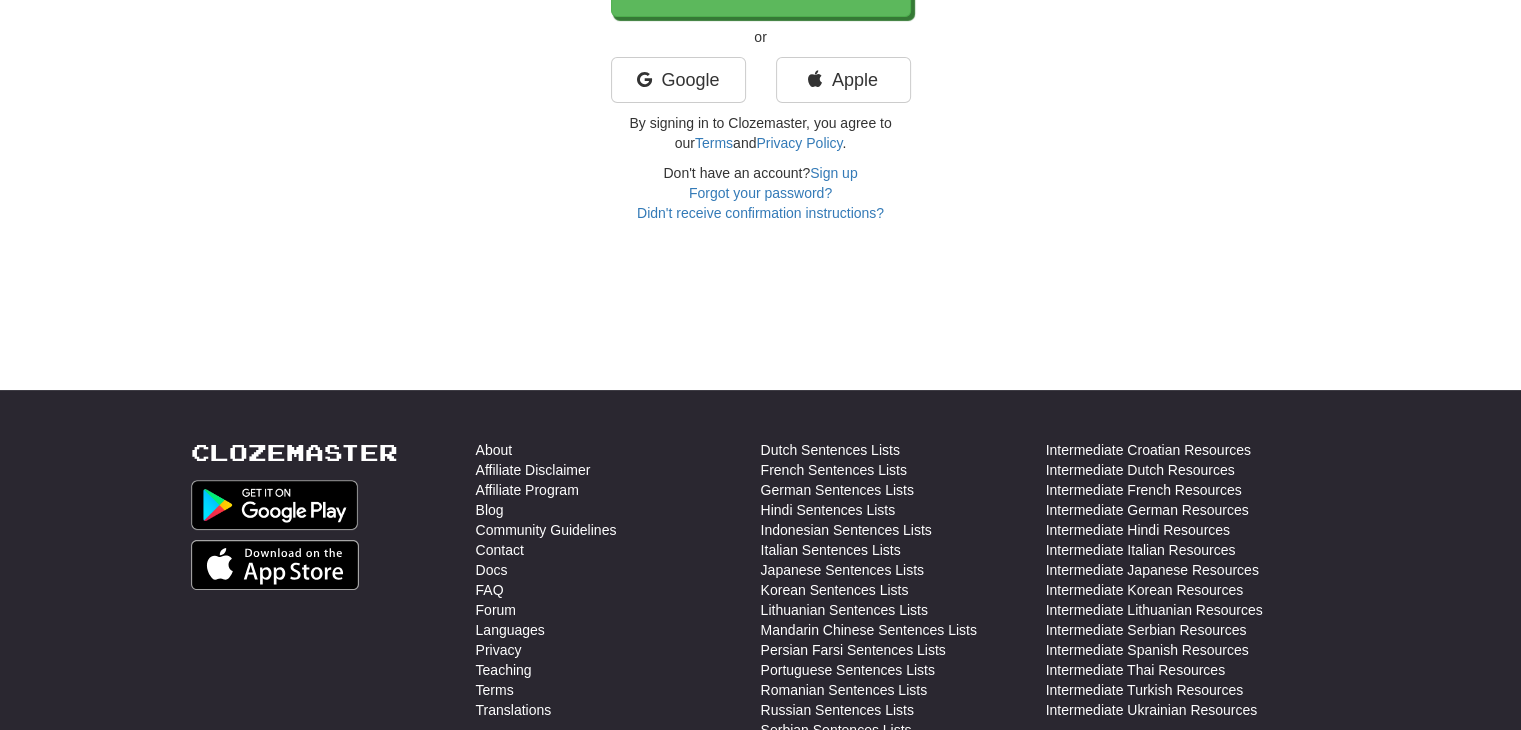 scroll, scrollTop: 0, scrollLeft: 0, axis: both 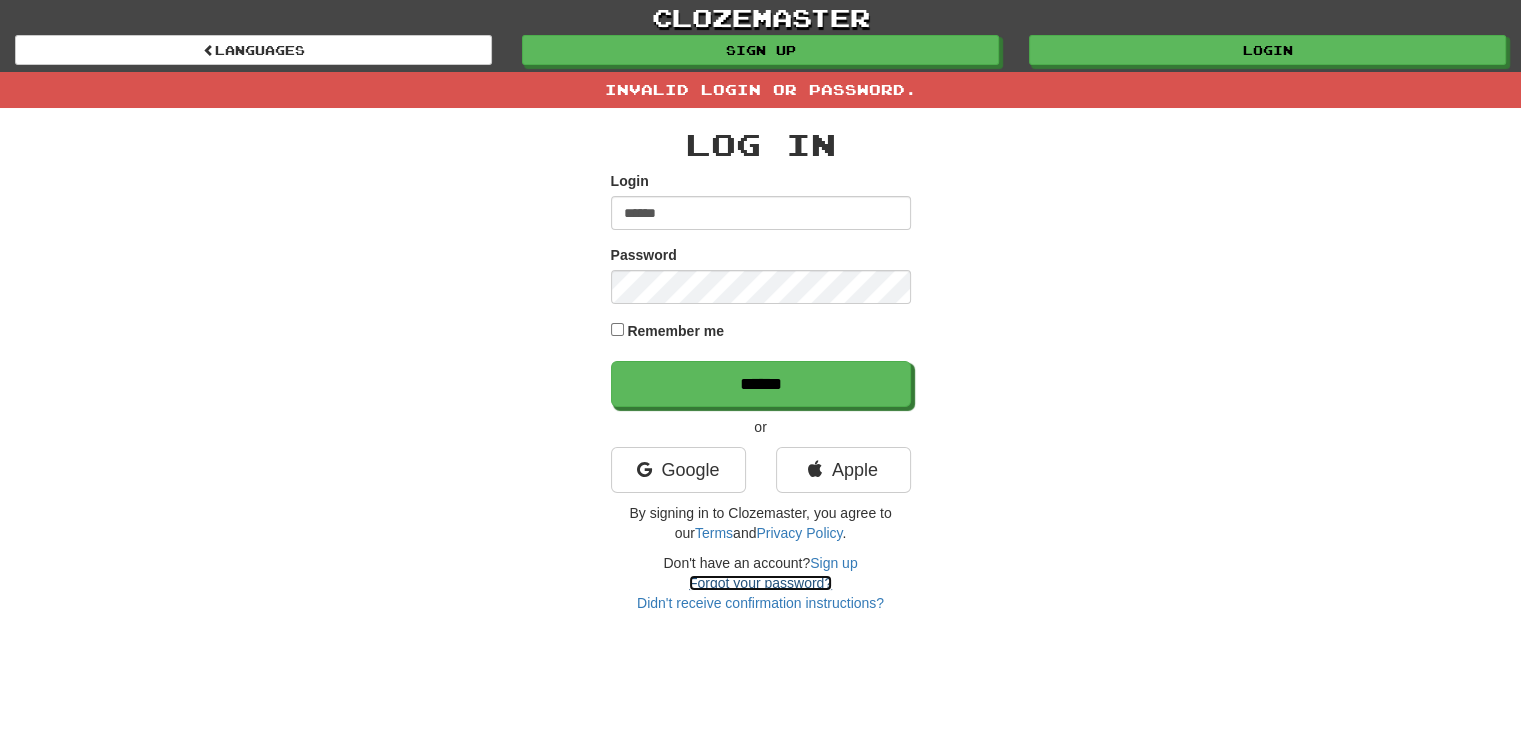 click on "Forgot your password?" at bounding box center [760, 583] 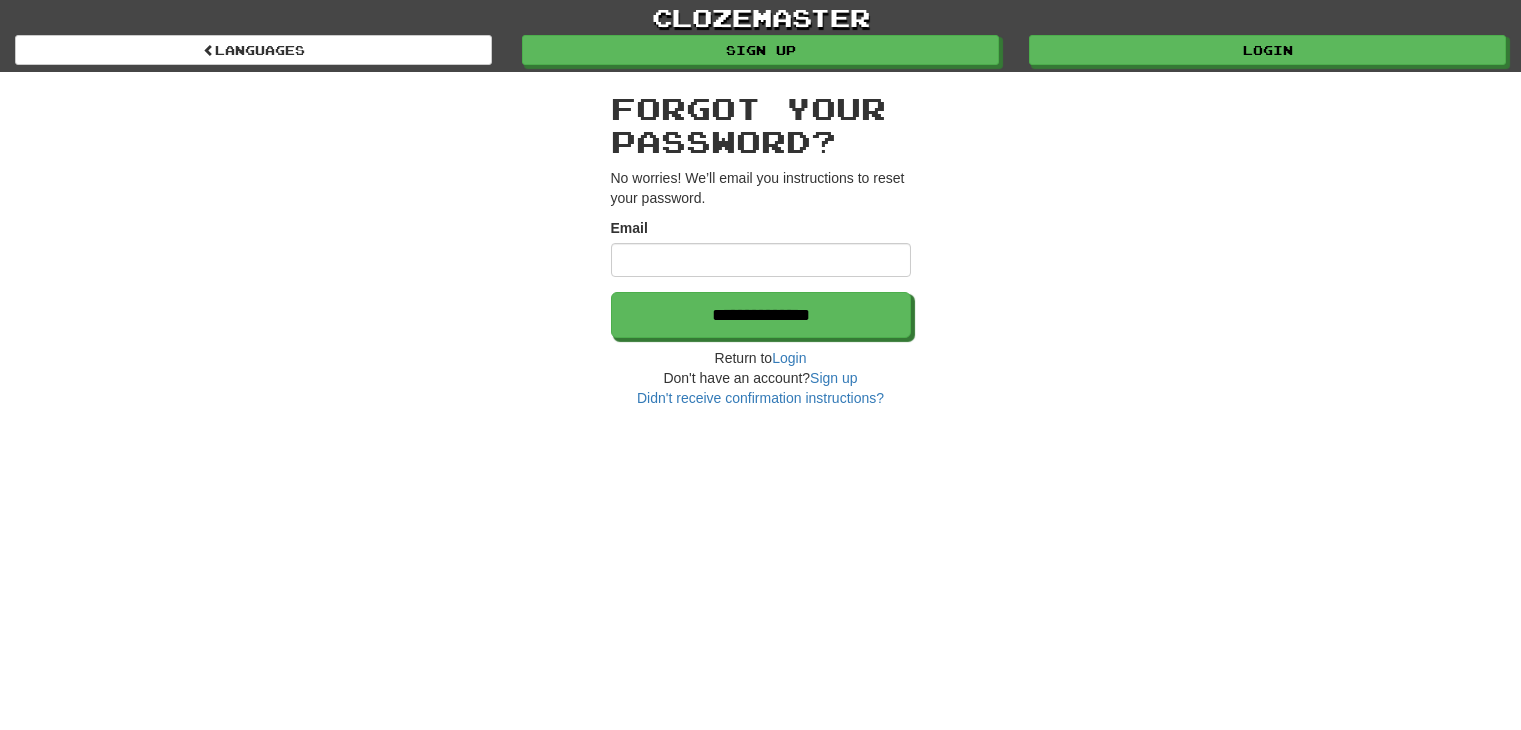 scroll, scrollTop: 0, scrollLeft: 0, axis: both 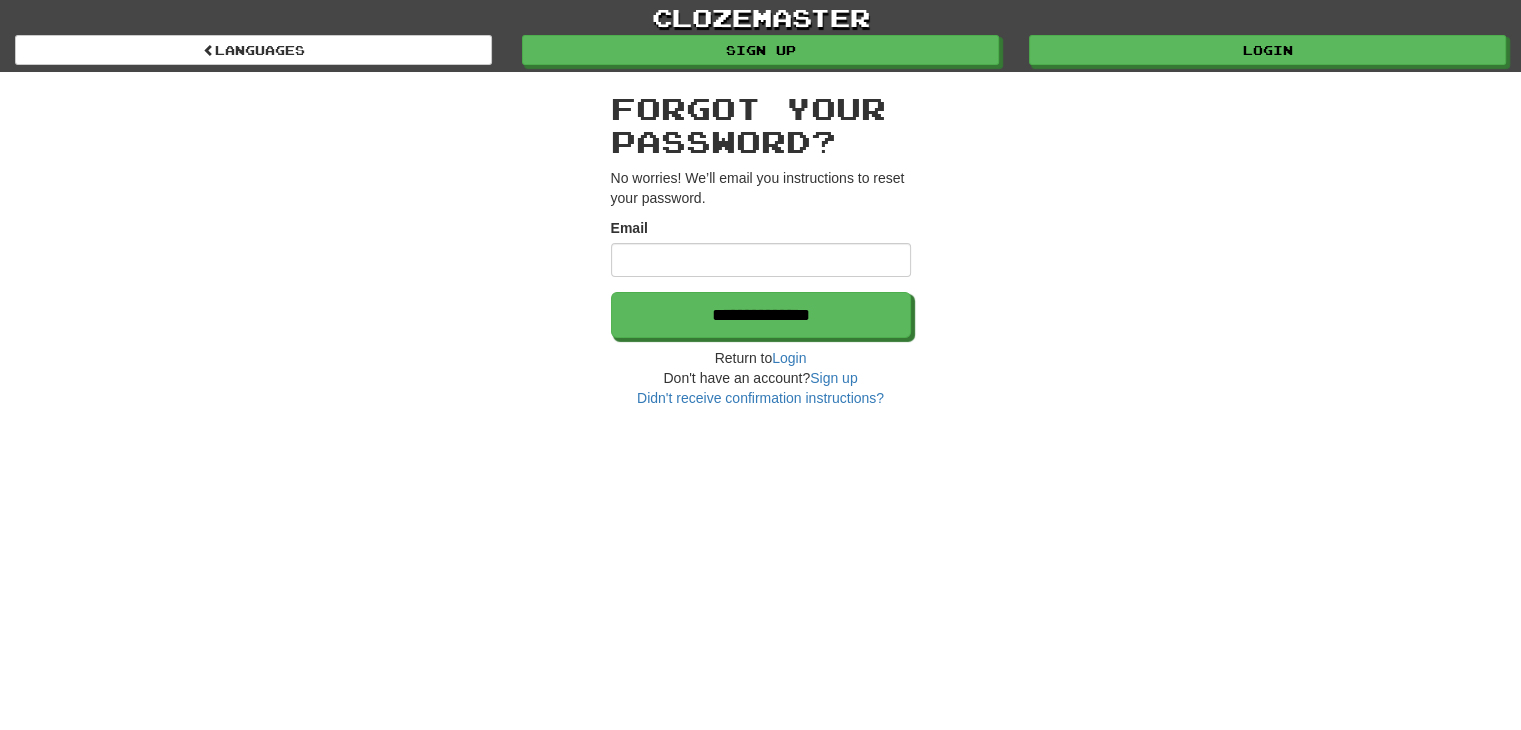 click on "Email" at bounding box center [761, 260] 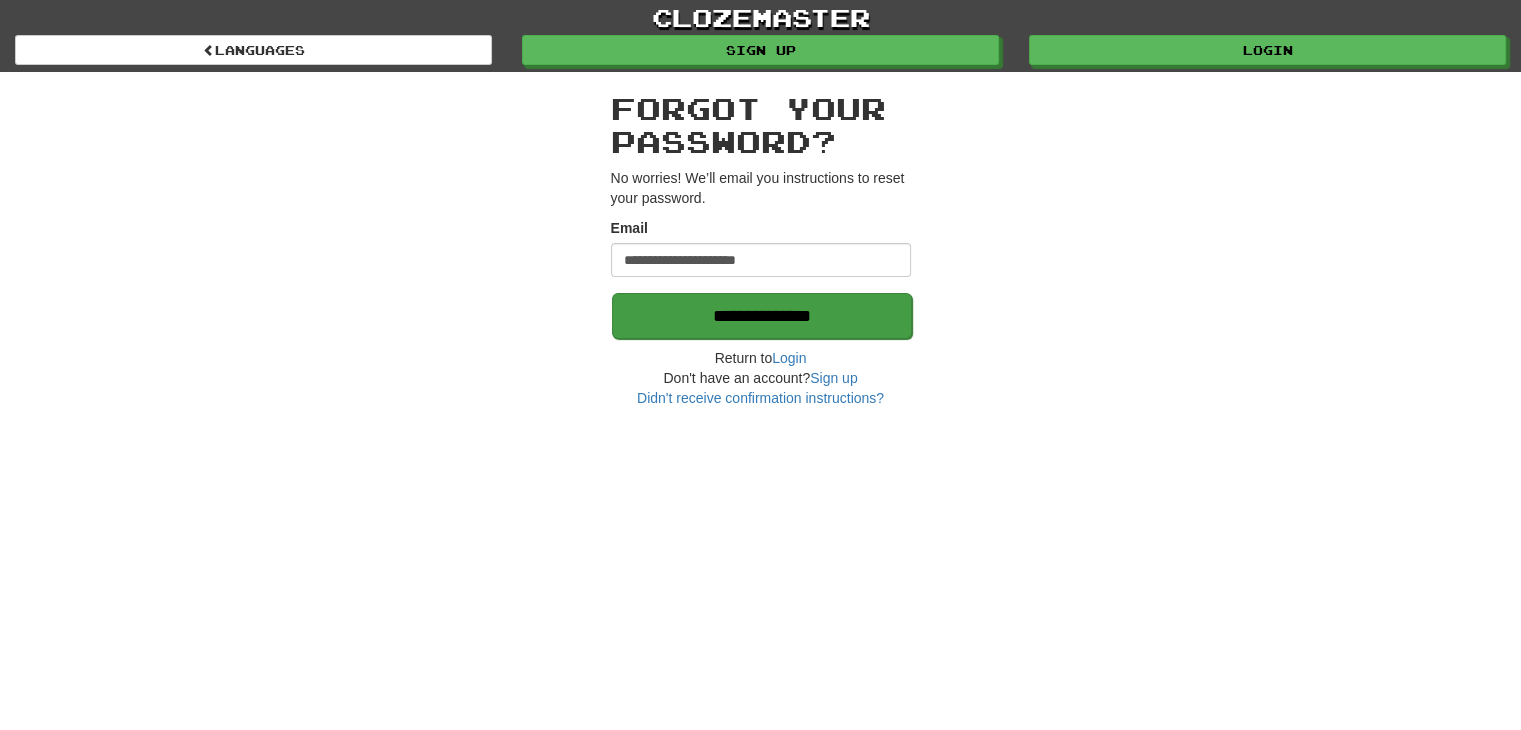 type on "**********" 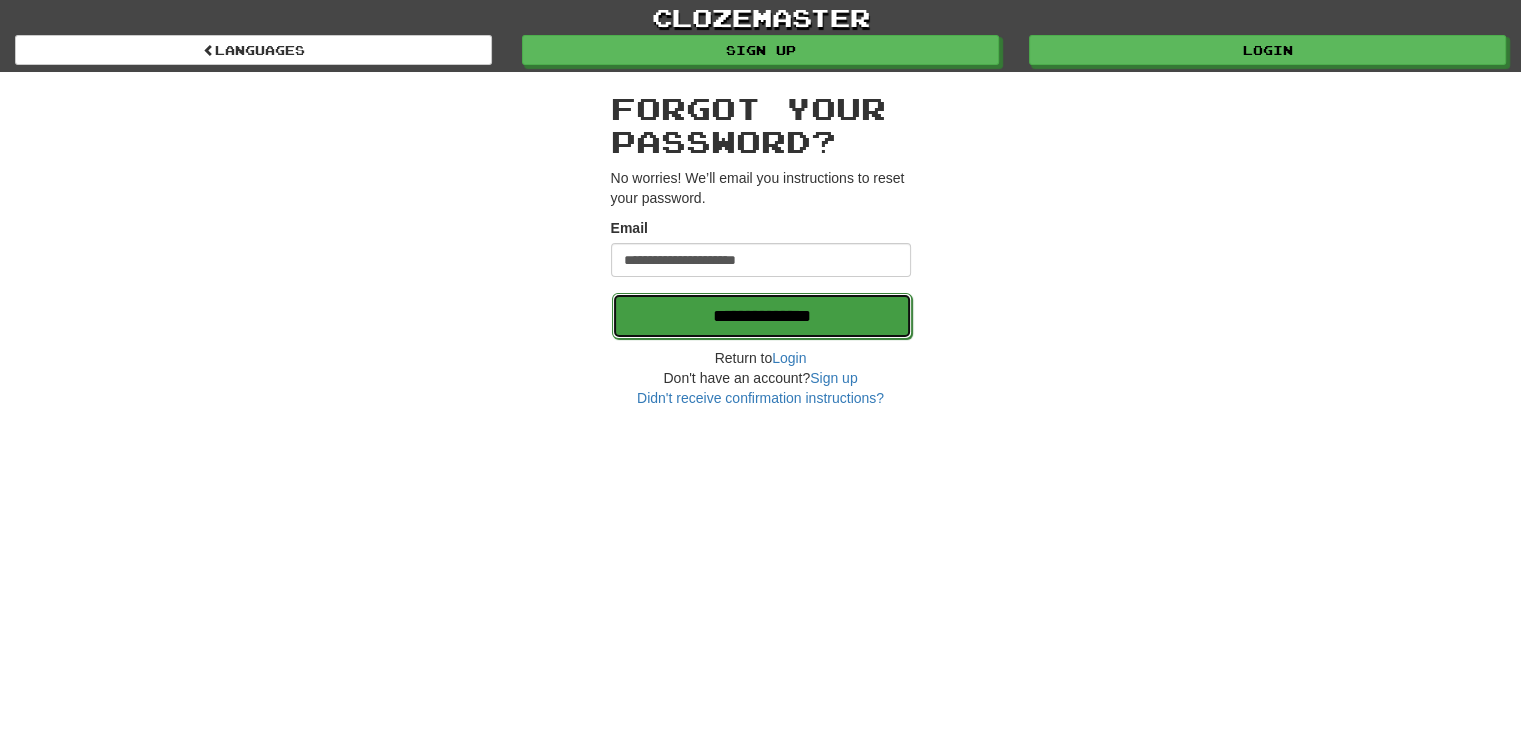 click on "**********" at bounding box center (762, 316) 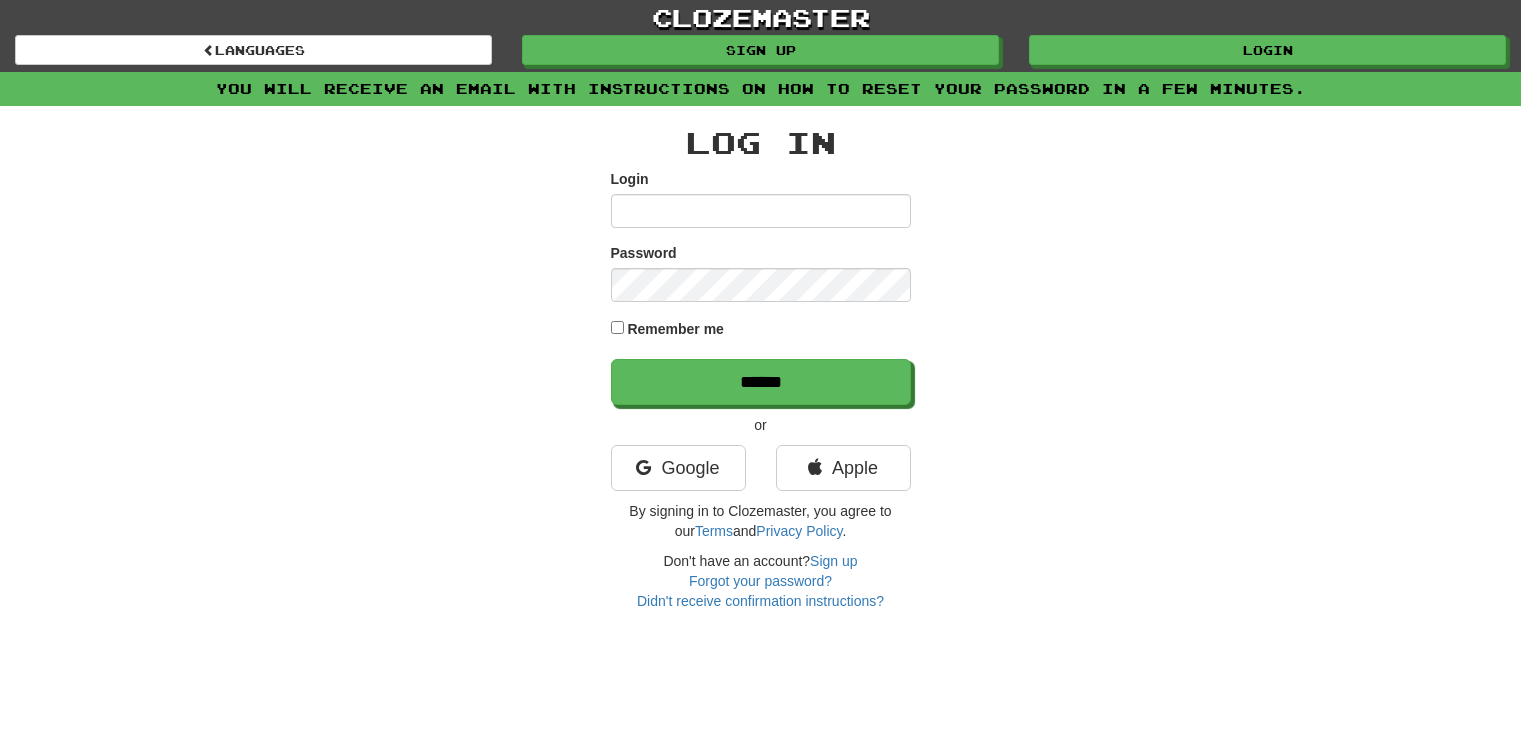 scroll, scrollTop: 0, scrollLeft: 0, axis: both 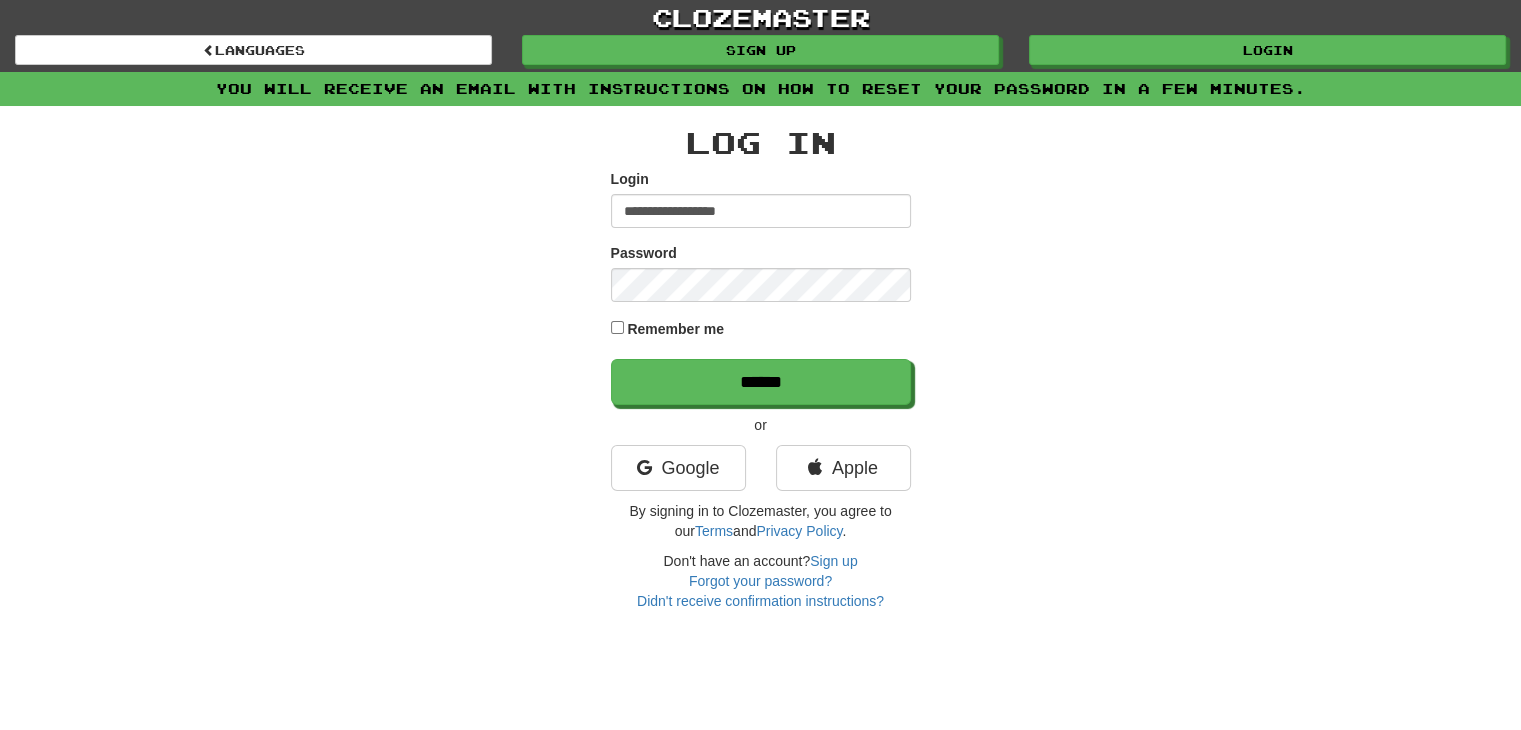 type on "**********" 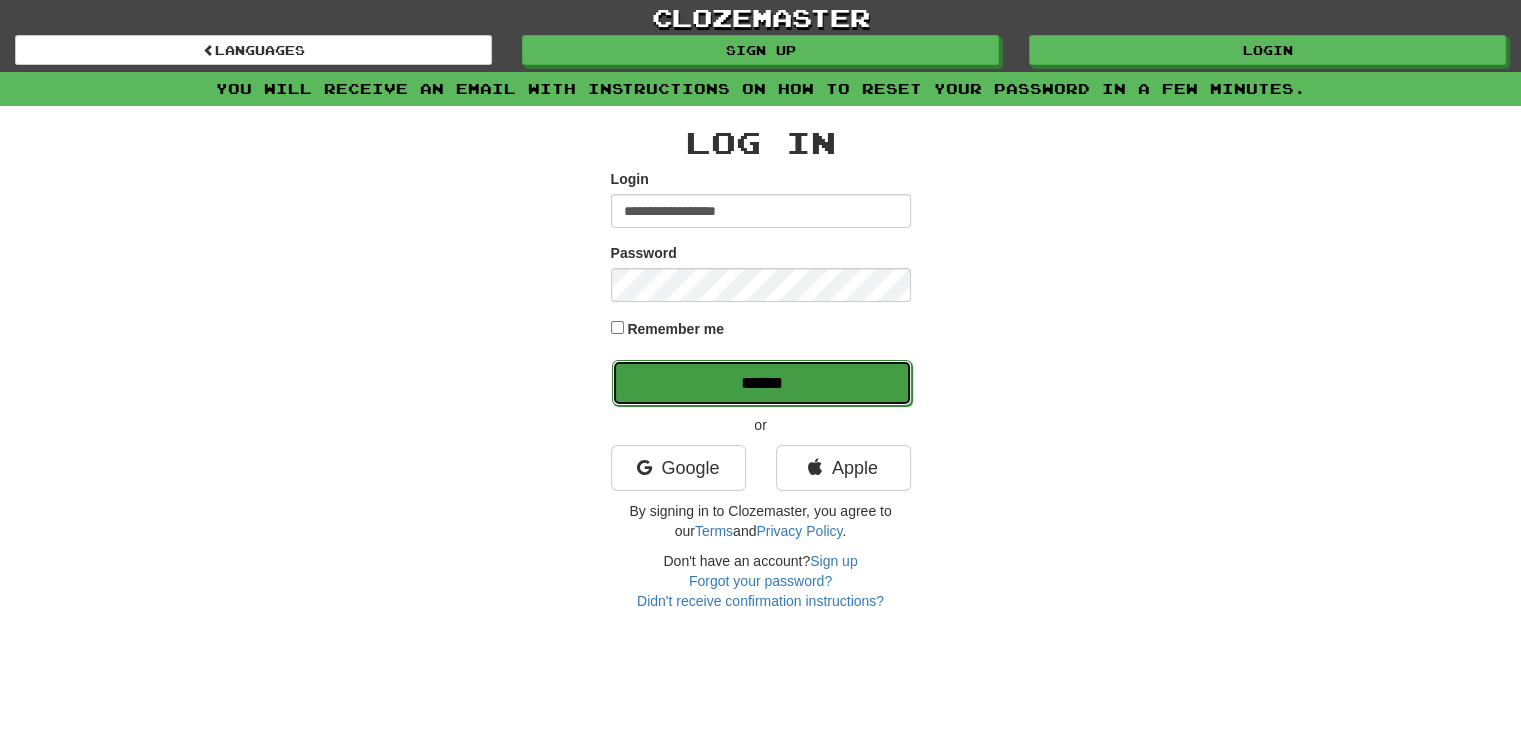 click on "******" at bounding box center [762, 383] 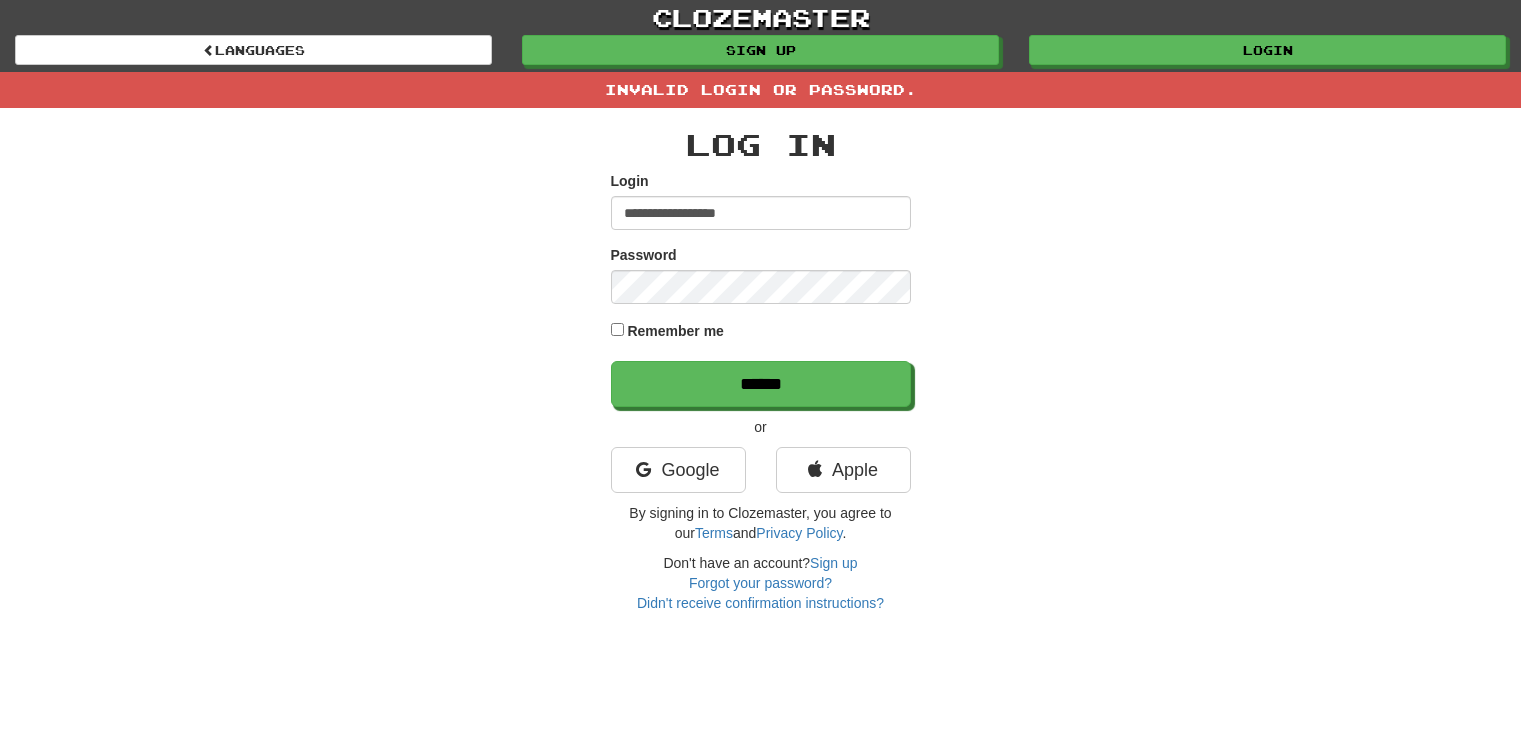 scroll, scrollTop: 0, scrollLeft: 0, axis: both 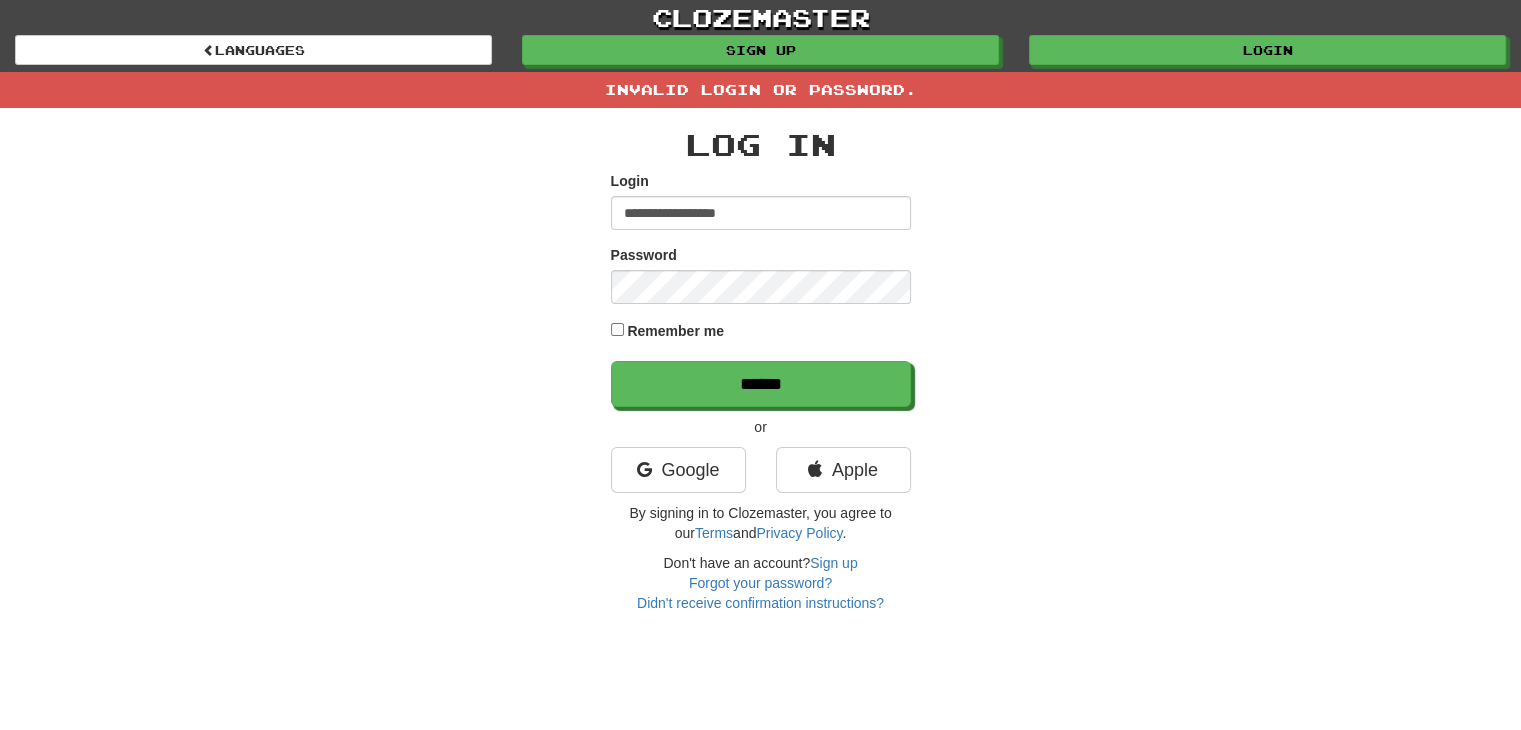 drag, startPoint x: 705, startPoint y: 211, endPoint x: 645, endPoint y: 193, distance: 62.641838 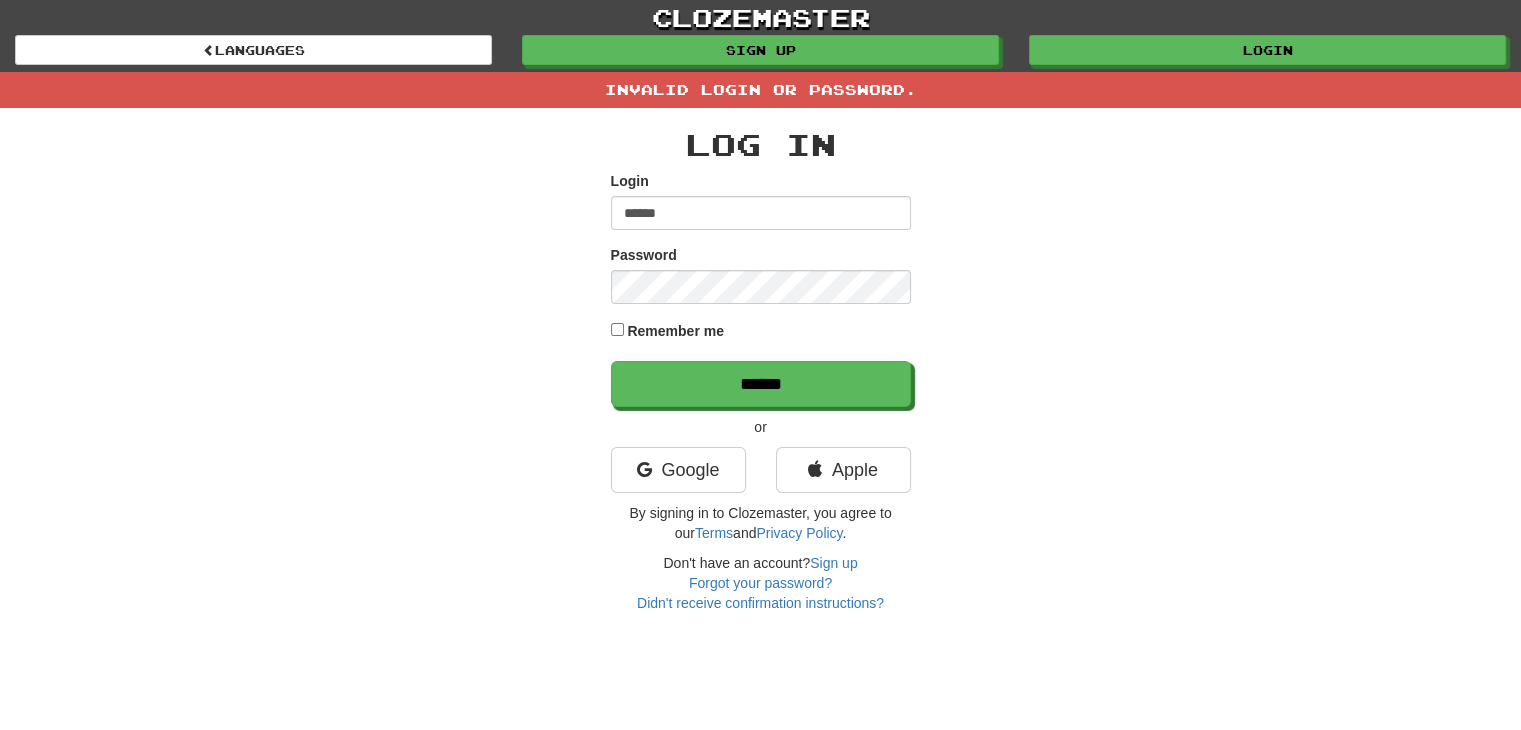 type on "******" 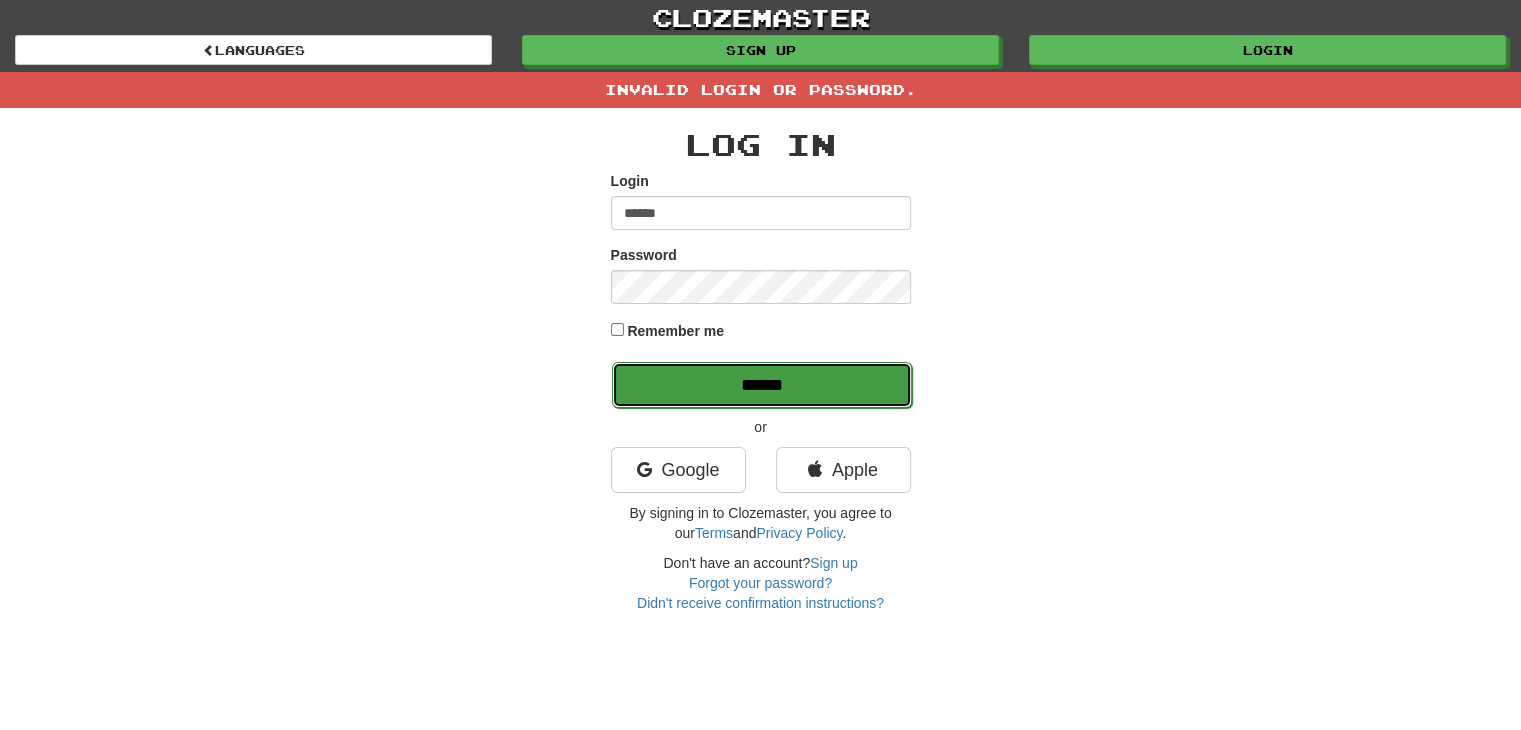 click on "******" at bounding box center [762, 385] 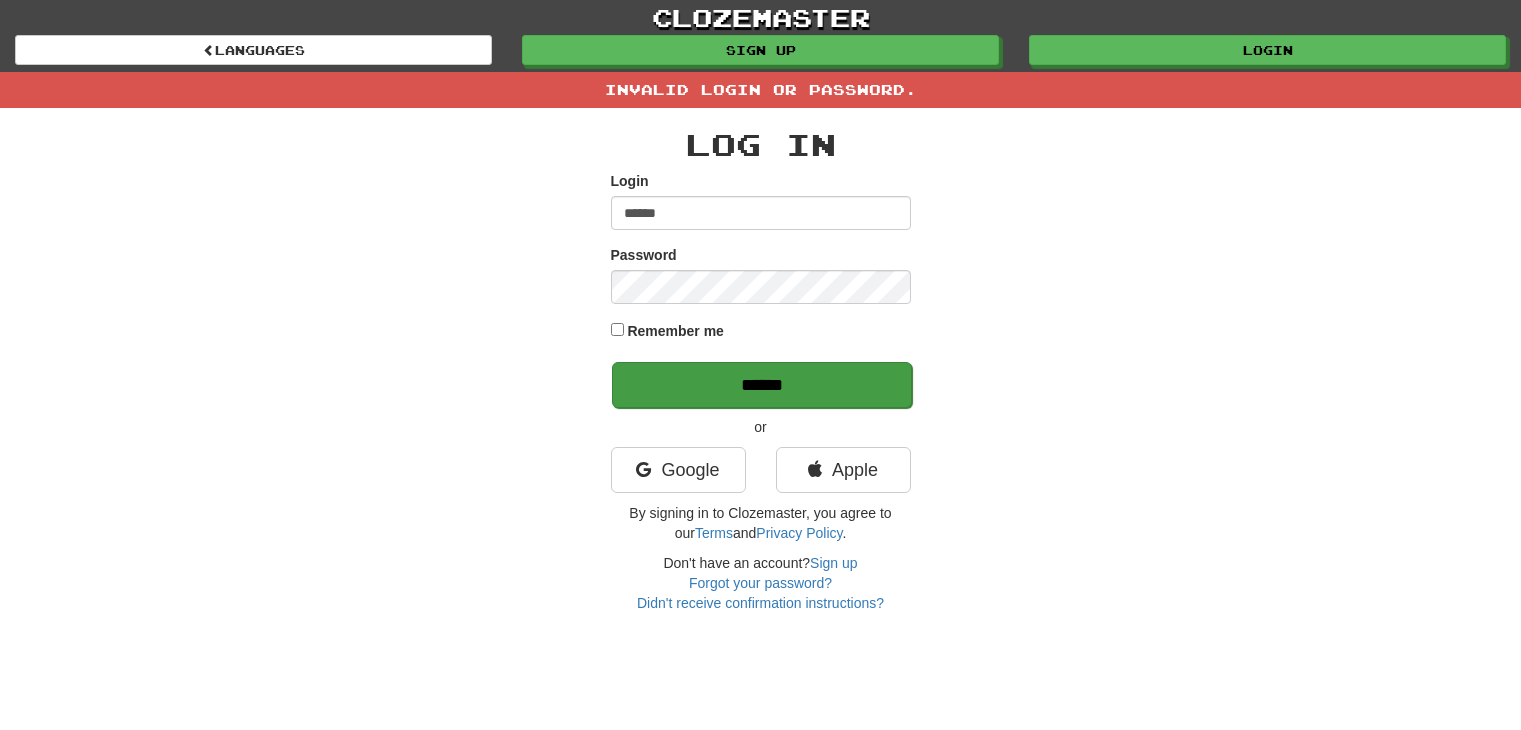 scroll, scrollTop: 0, scrollLeft: 0, axis: both 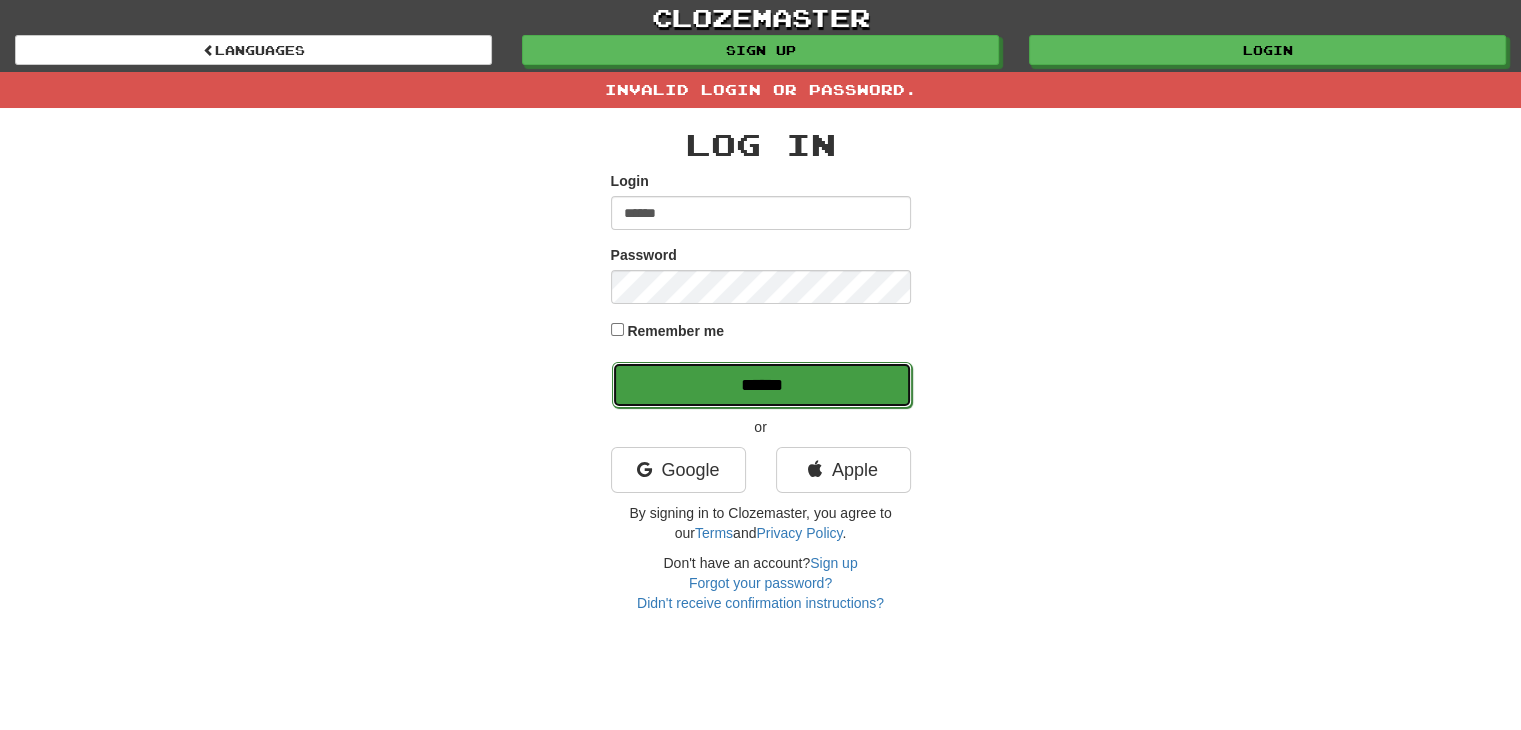 click on "******" at bounding box center (762, 385) 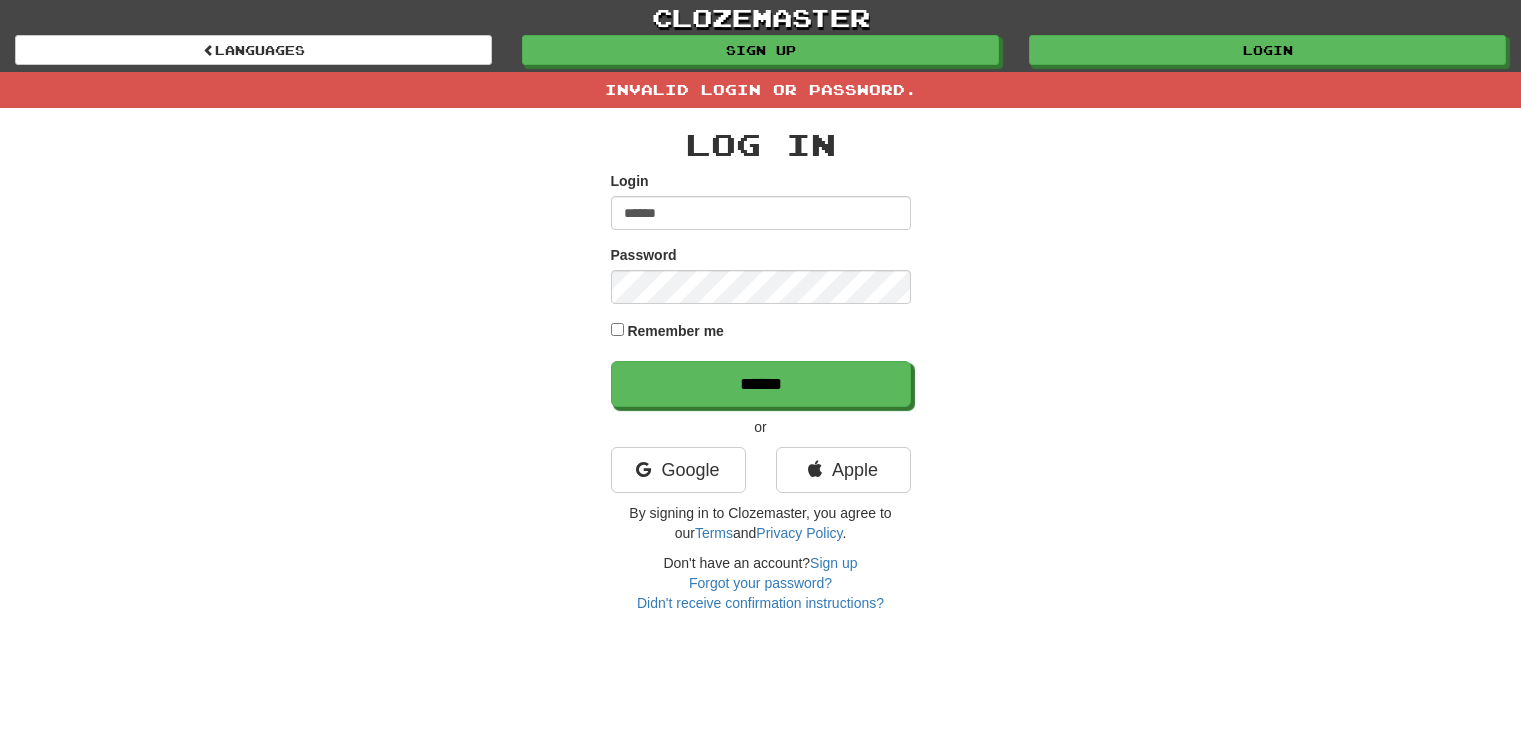 scroll, scrollTop: 0, scrollLeft: 0, axis: both 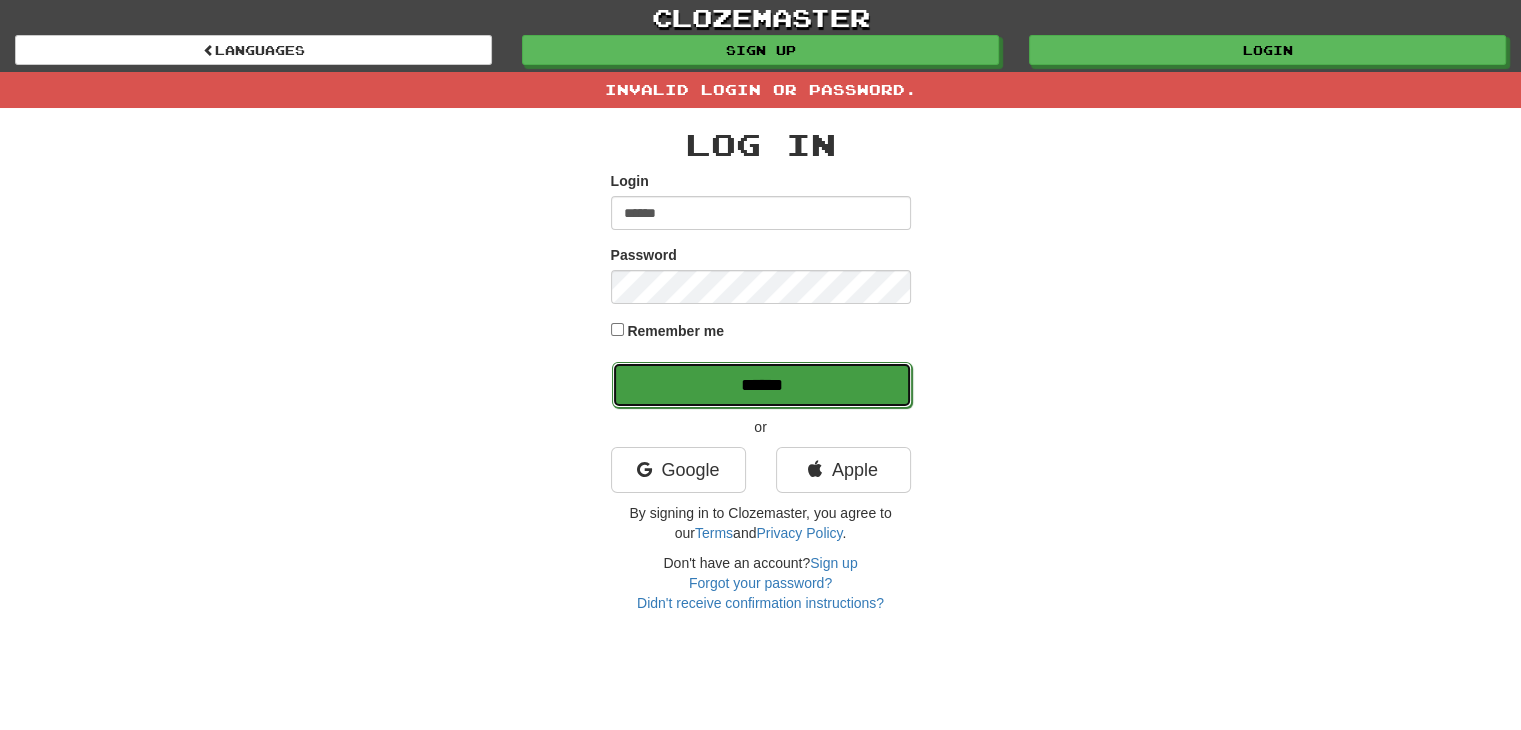 click on "******" at bounding box center (762, 385) 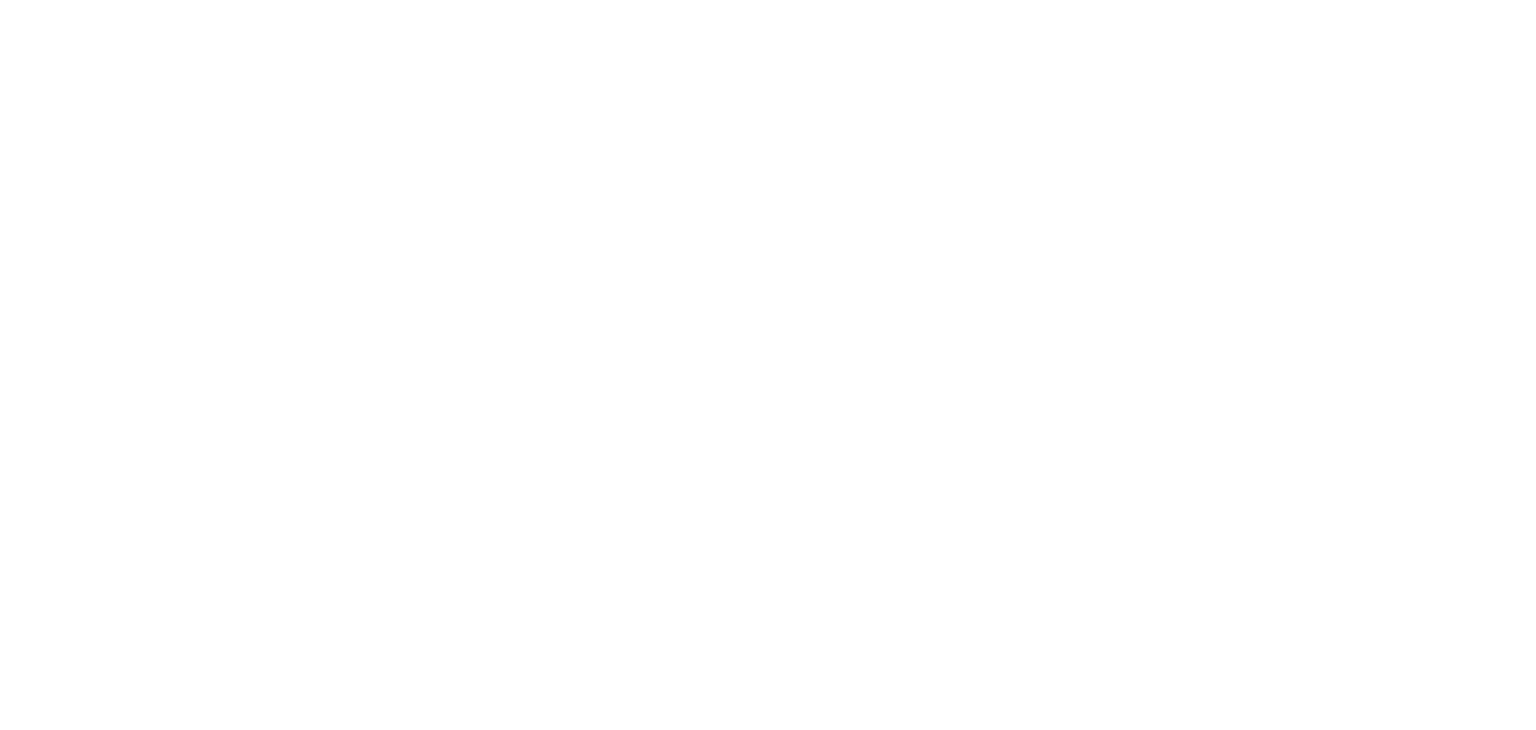 scroll, scrollTop: 0, scrollLeft: 0, axis: both 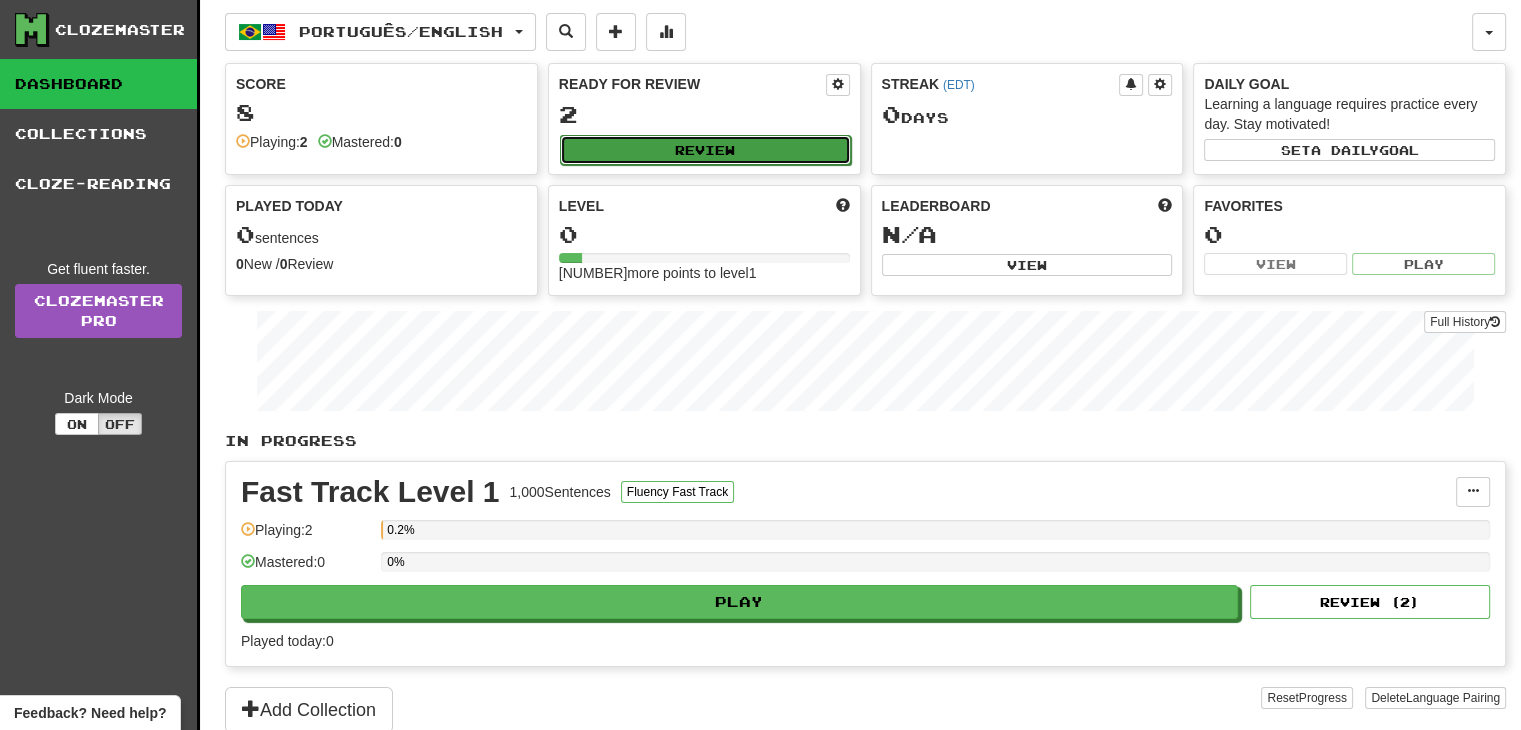 click on "Review" at bounding box center [705, 150] 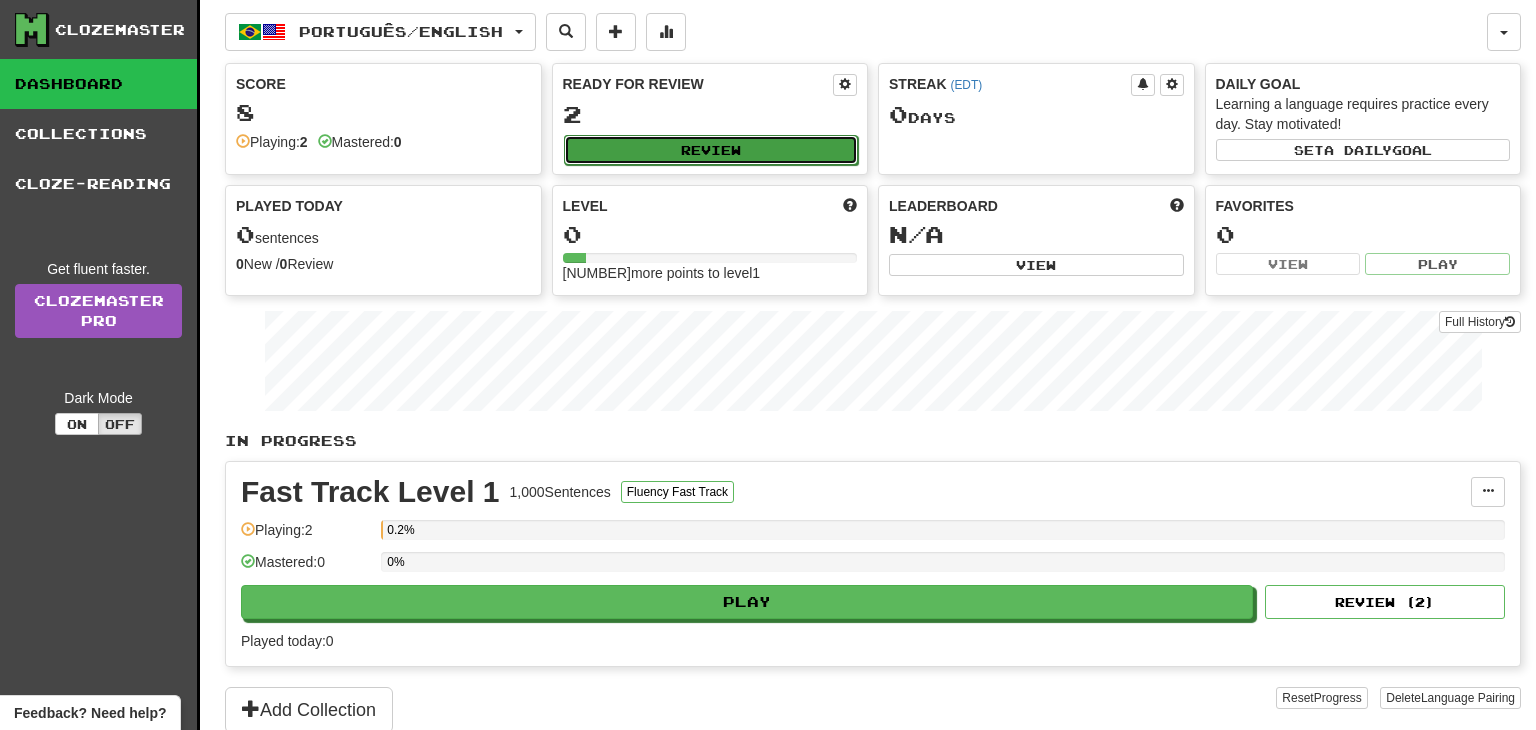 select on "**" 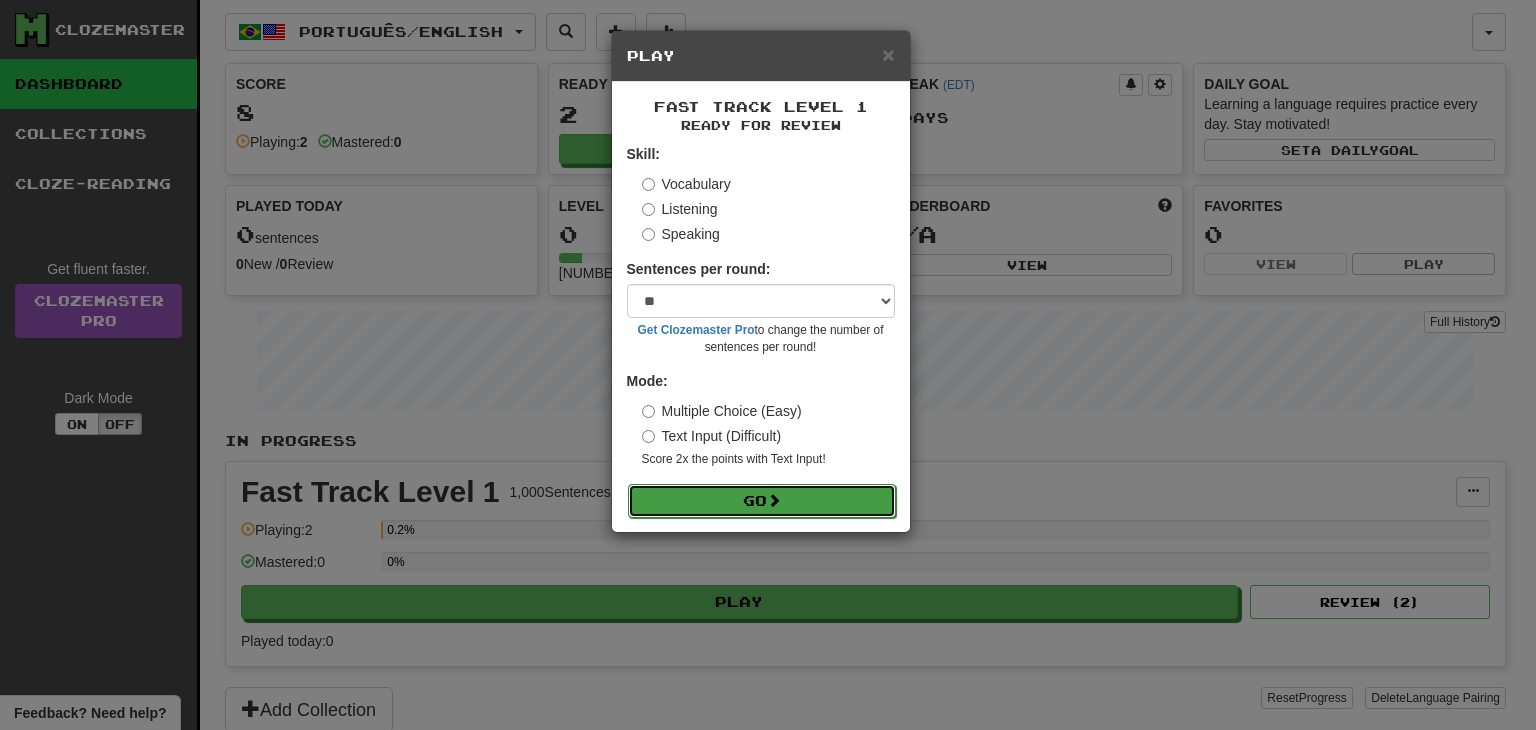 click on "Go" at bounding box center [762, 501] 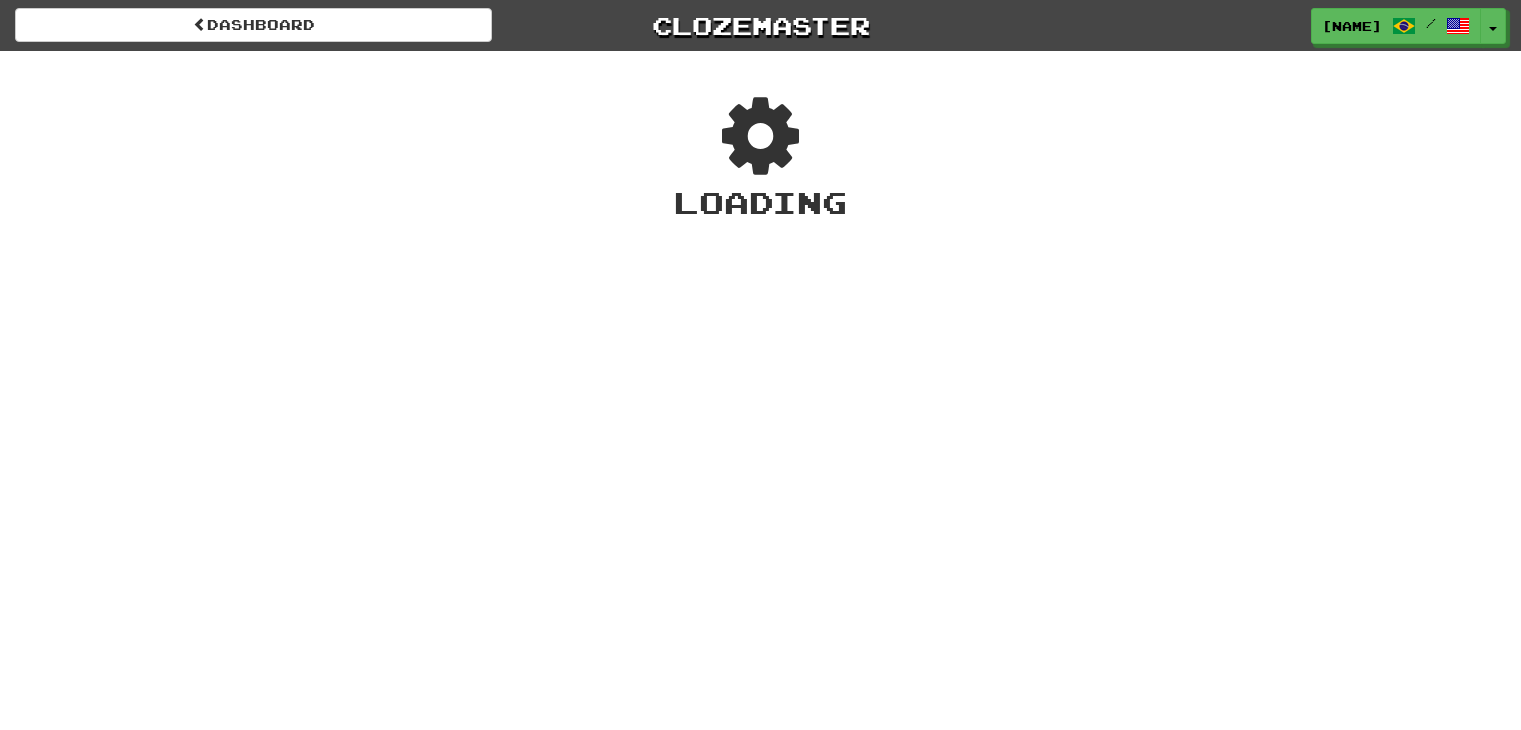 scroll, scrollTop: 0, scrollLeft: 0, axis: both 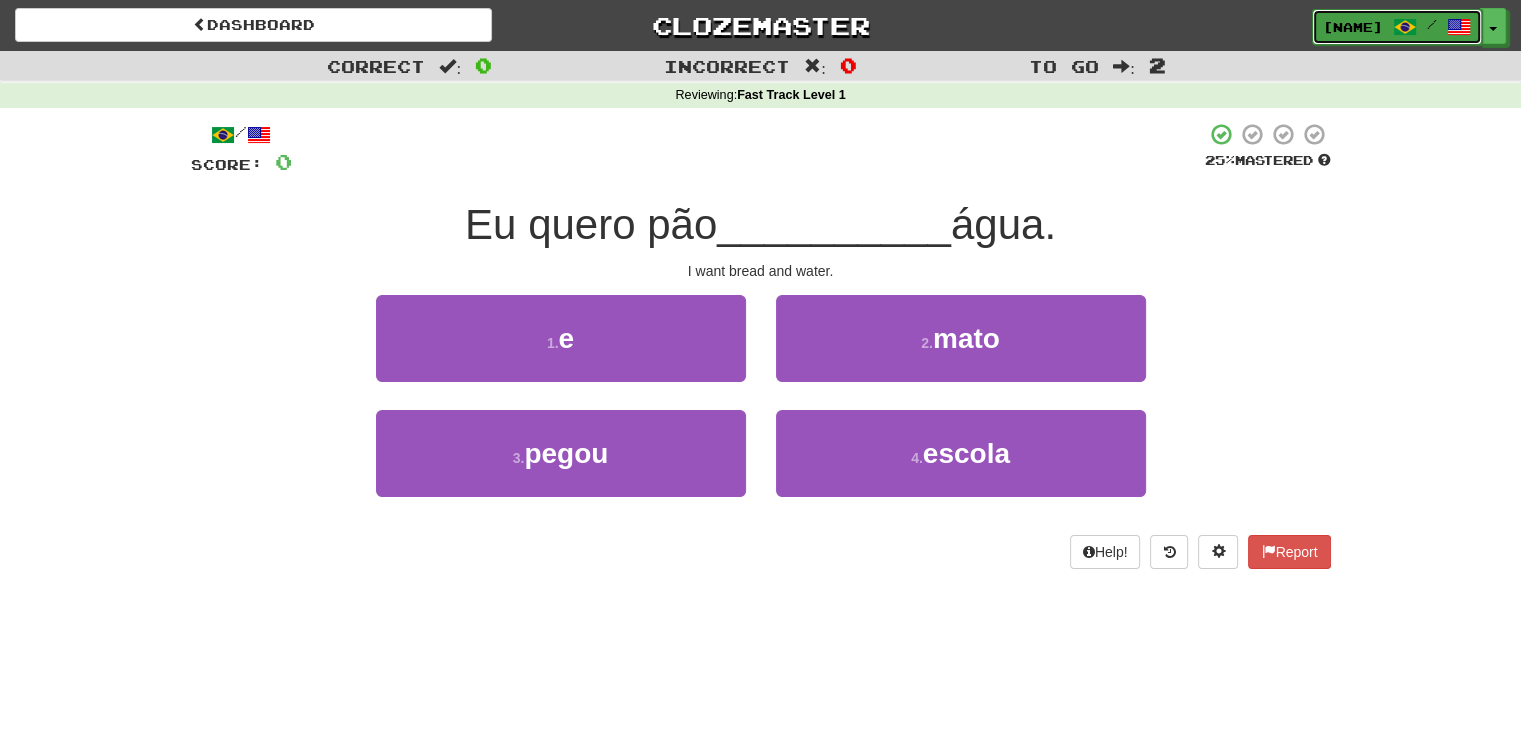 click on "YoSoy7" at bounding box center (1353, 27) 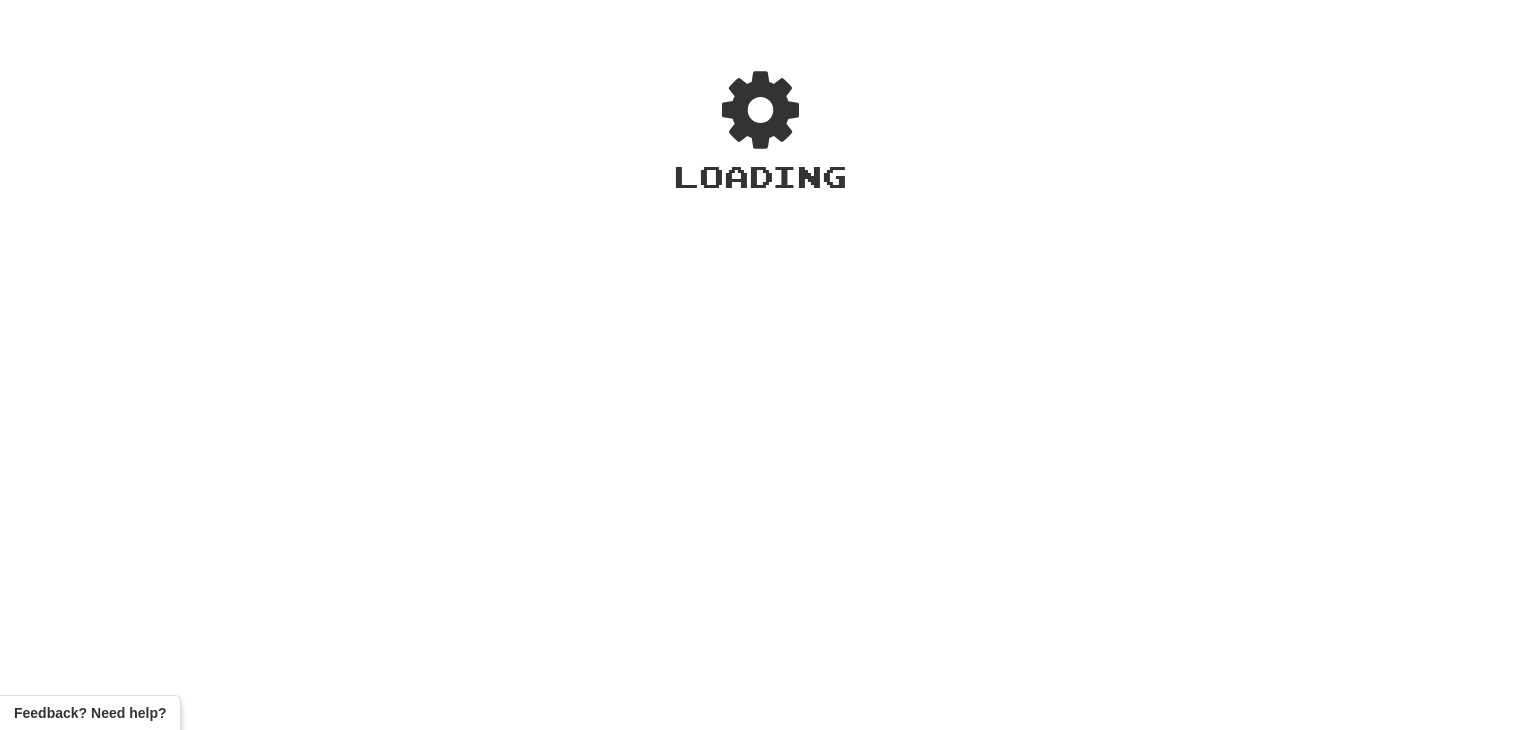 scroll, scrollTop: 0, scrollLeft: 0, axis: both 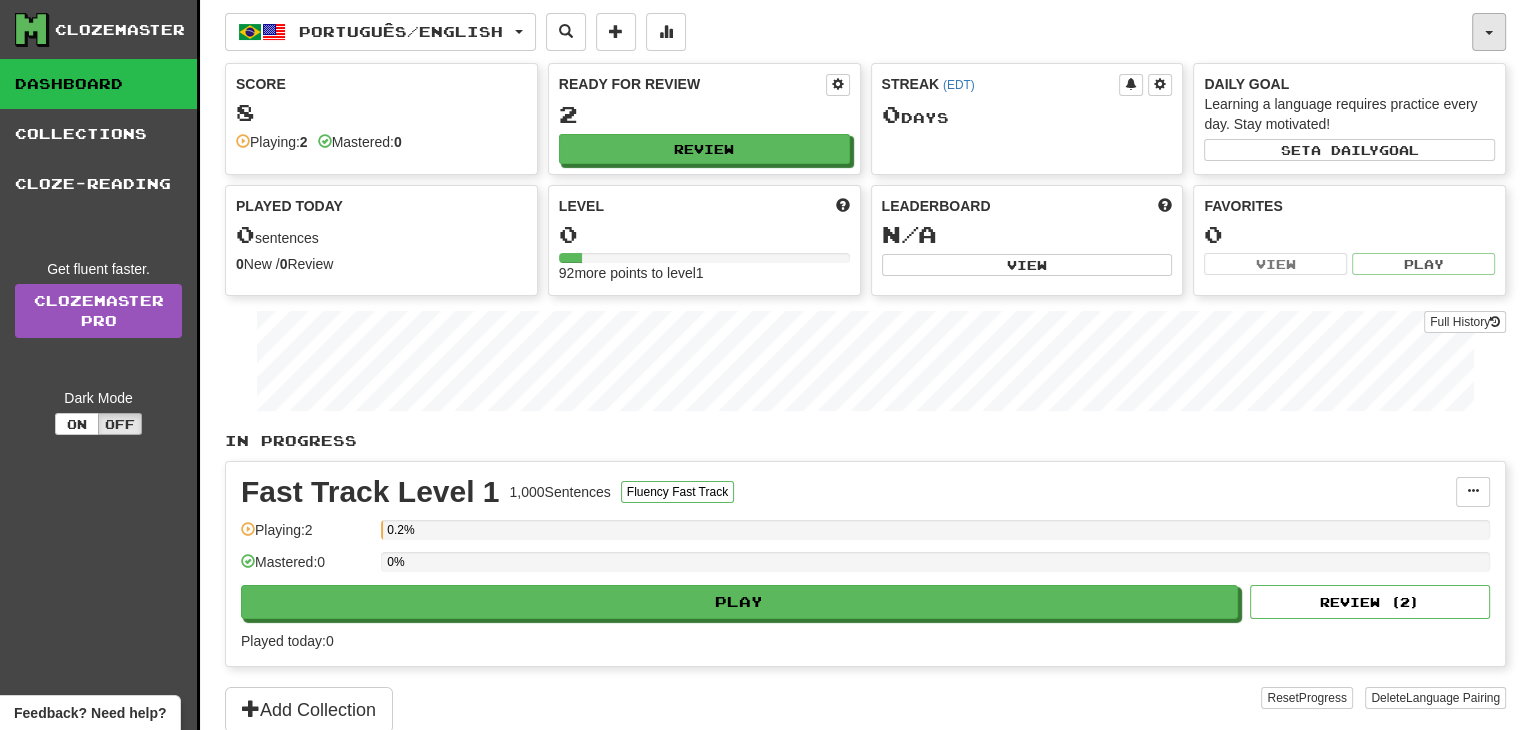 click at bounding box center [1489, 32] 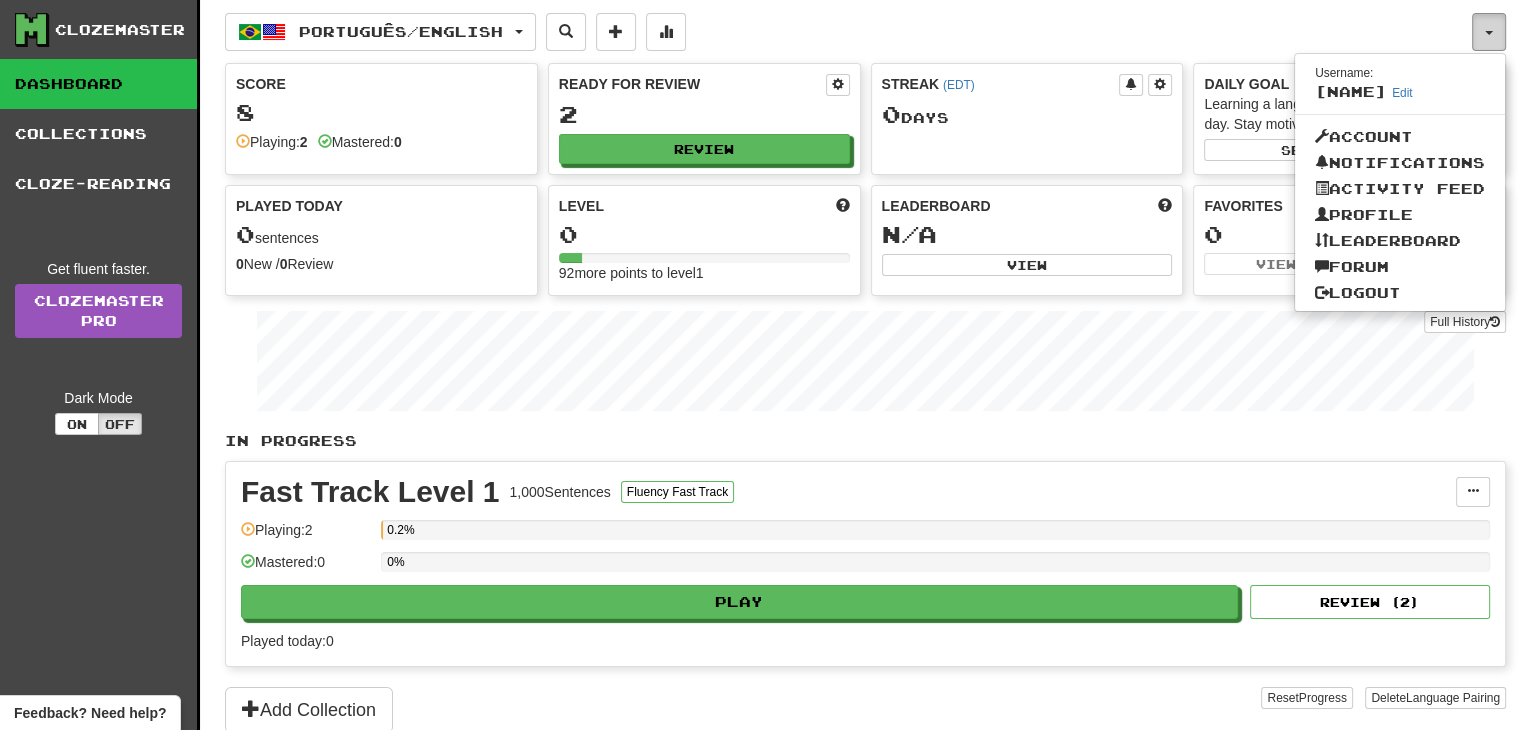 click at bounding box center (1489, 32) 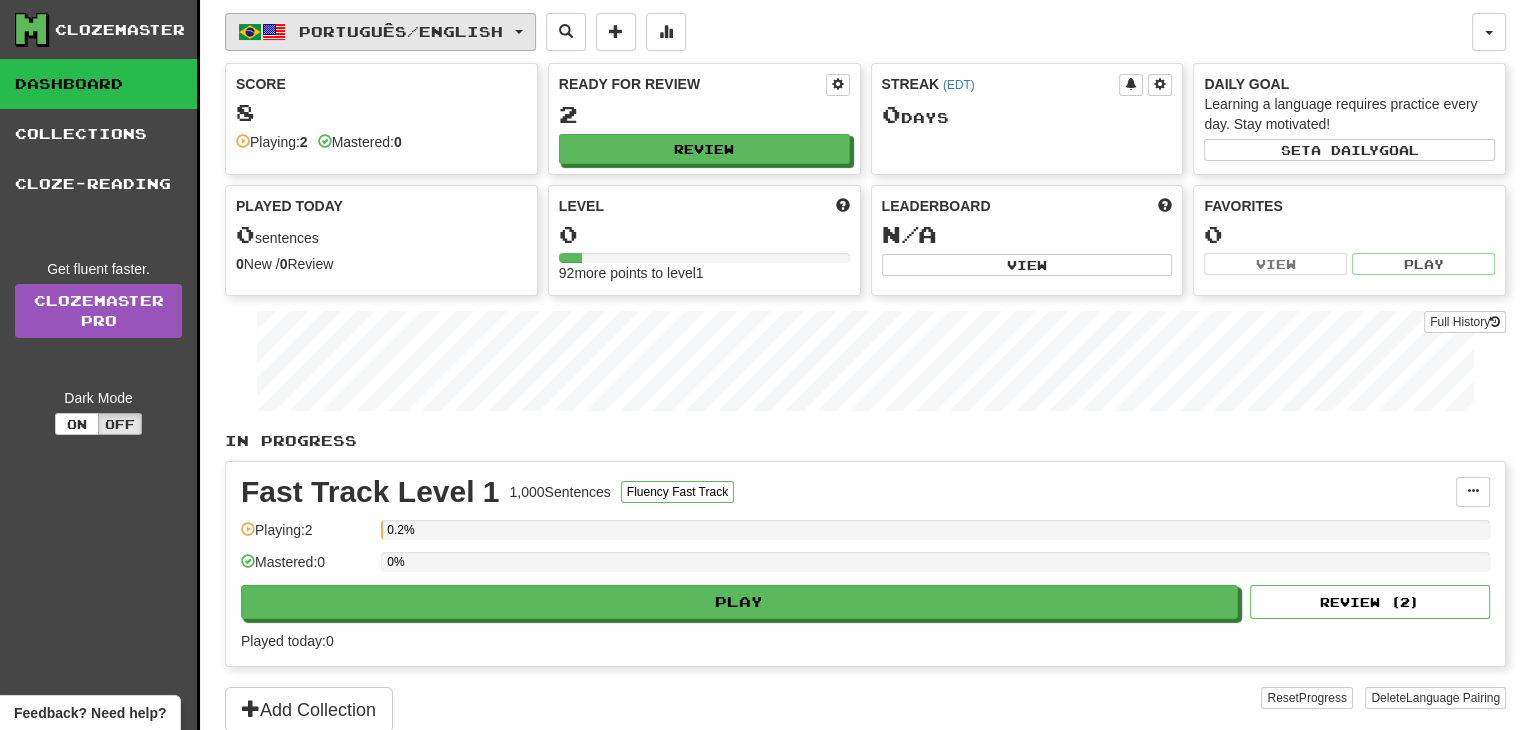 click on "Português  /  English" at bounding box center [380, 32] 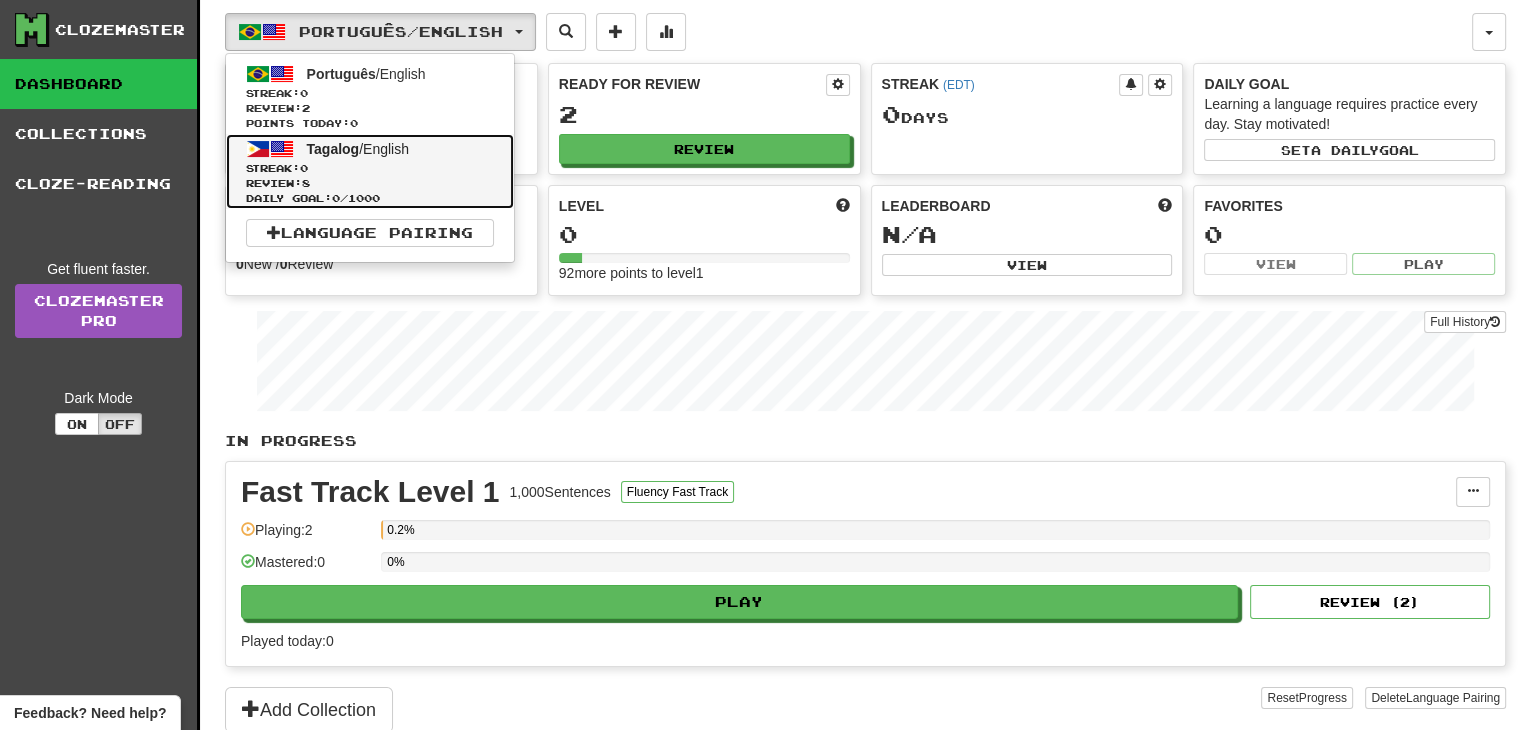 click on "Tagalog" at bounding box center (333, 149) 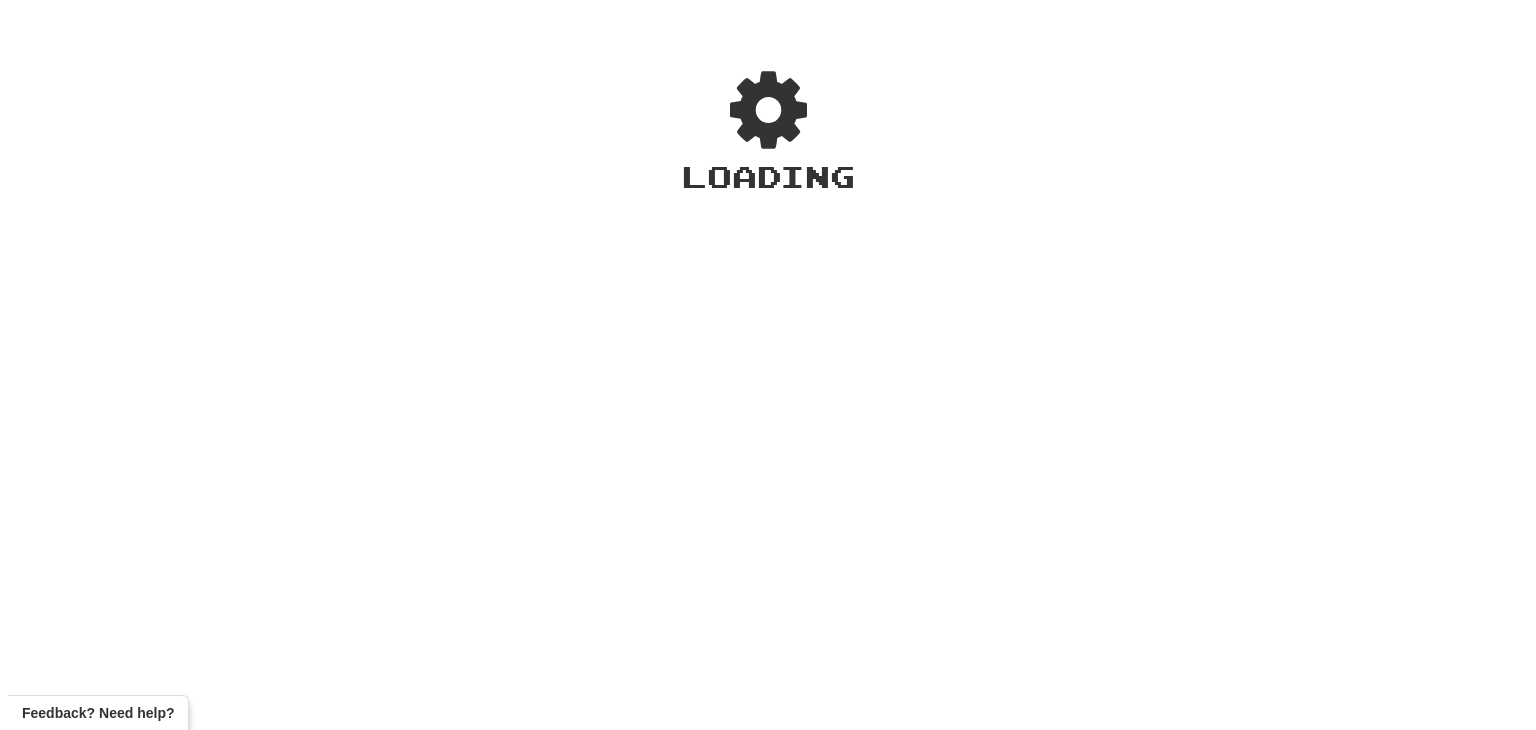 scroll, scrollTop: 0, scrollLeft: 0, axis: both 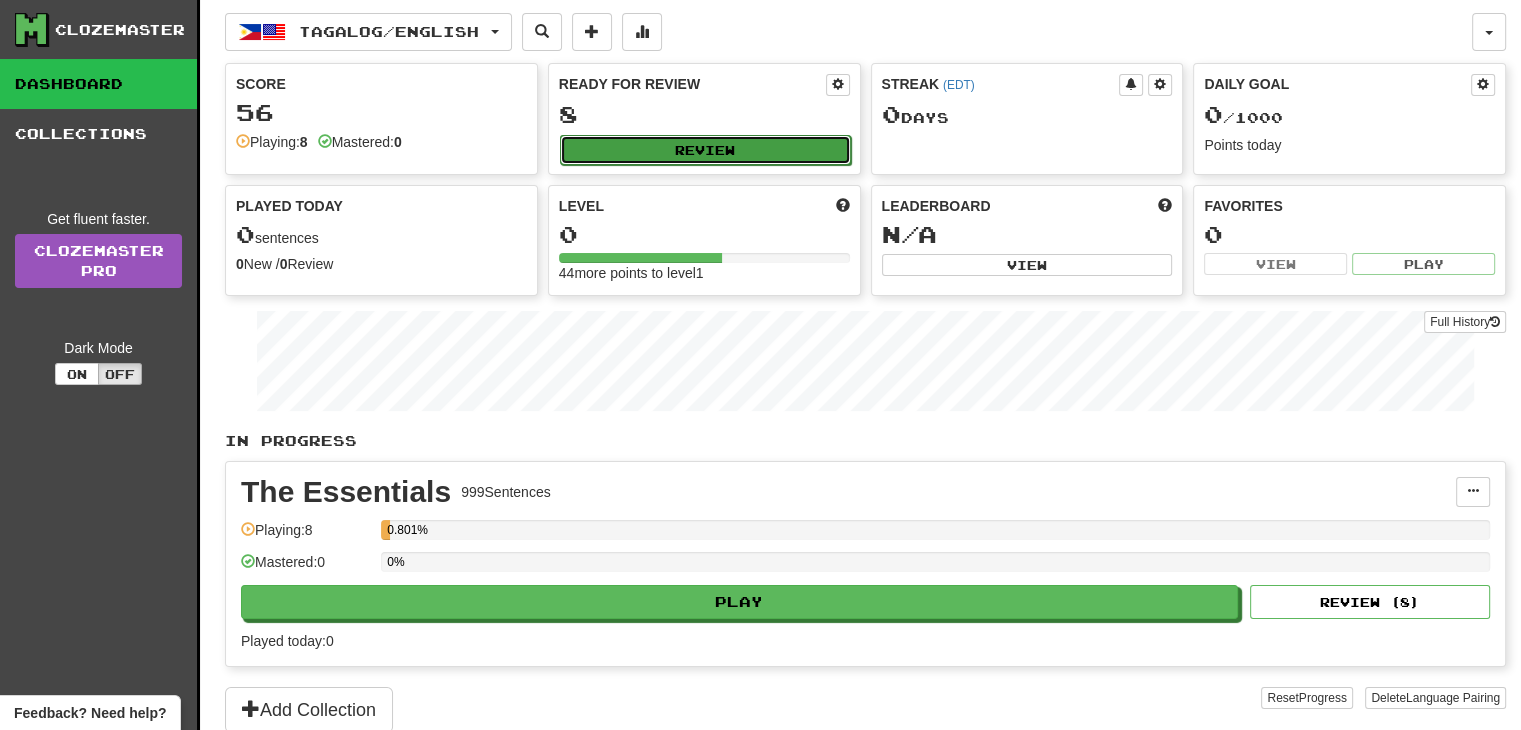 click on "Review" at bounding box center [705, 150] 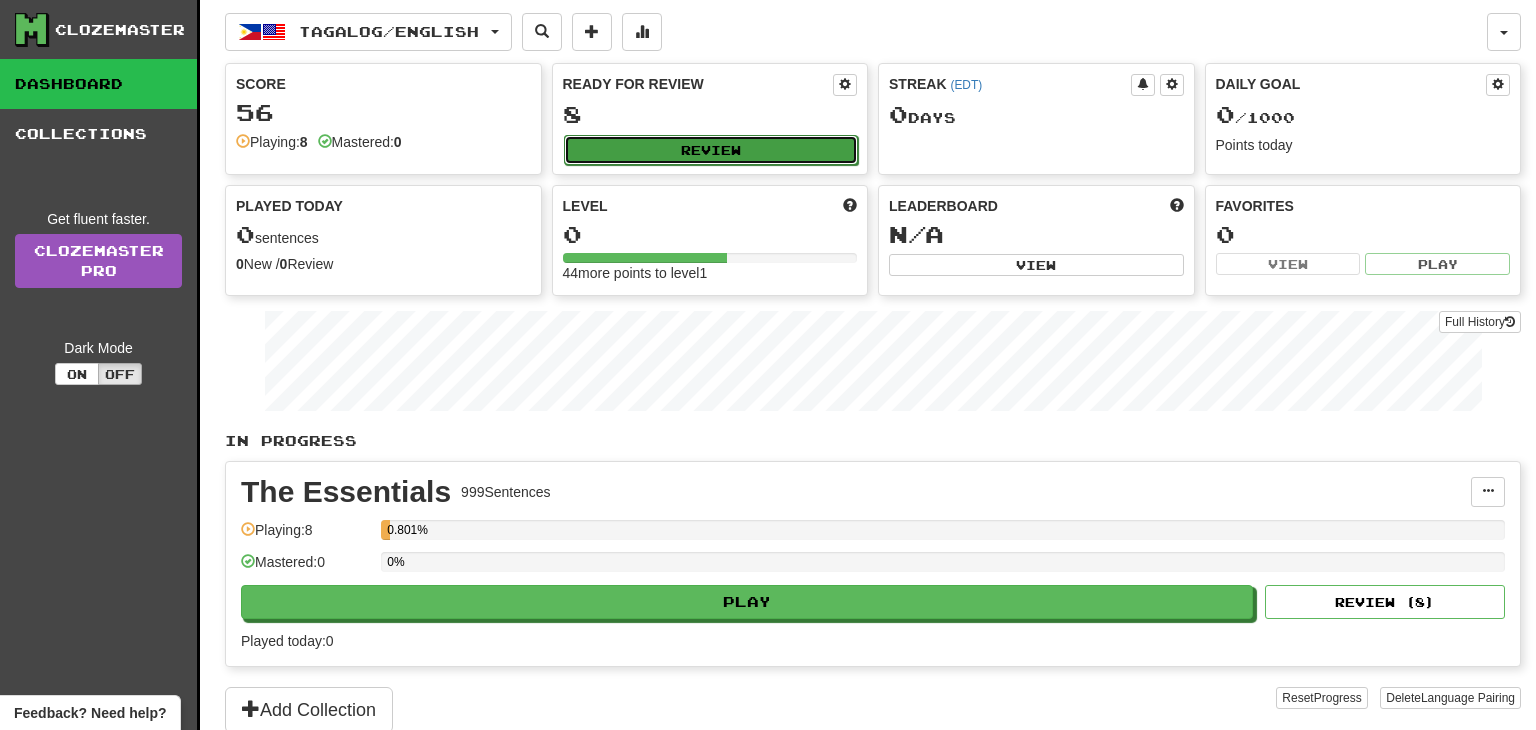 select on "**" 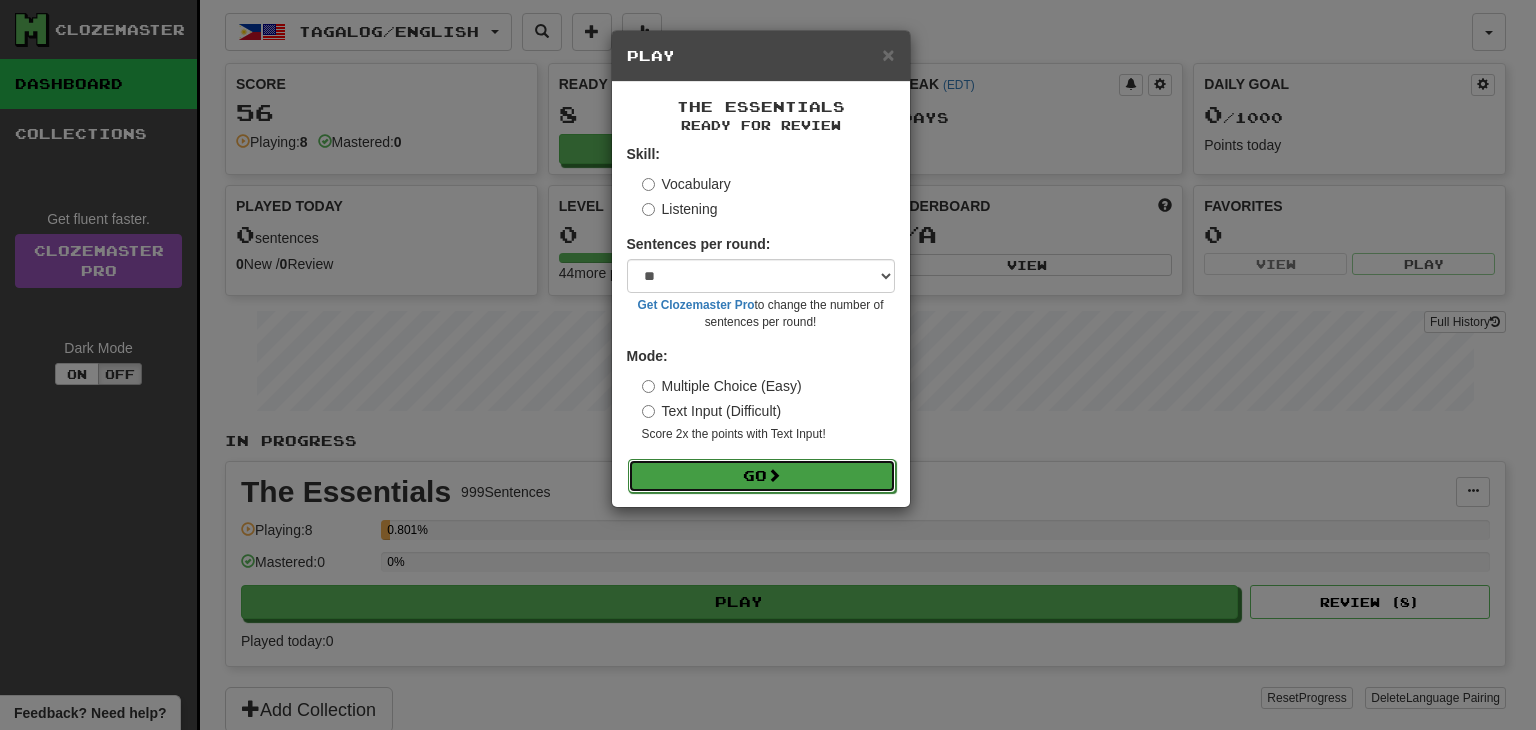 click on "Go" at bounding box center [762, 476] 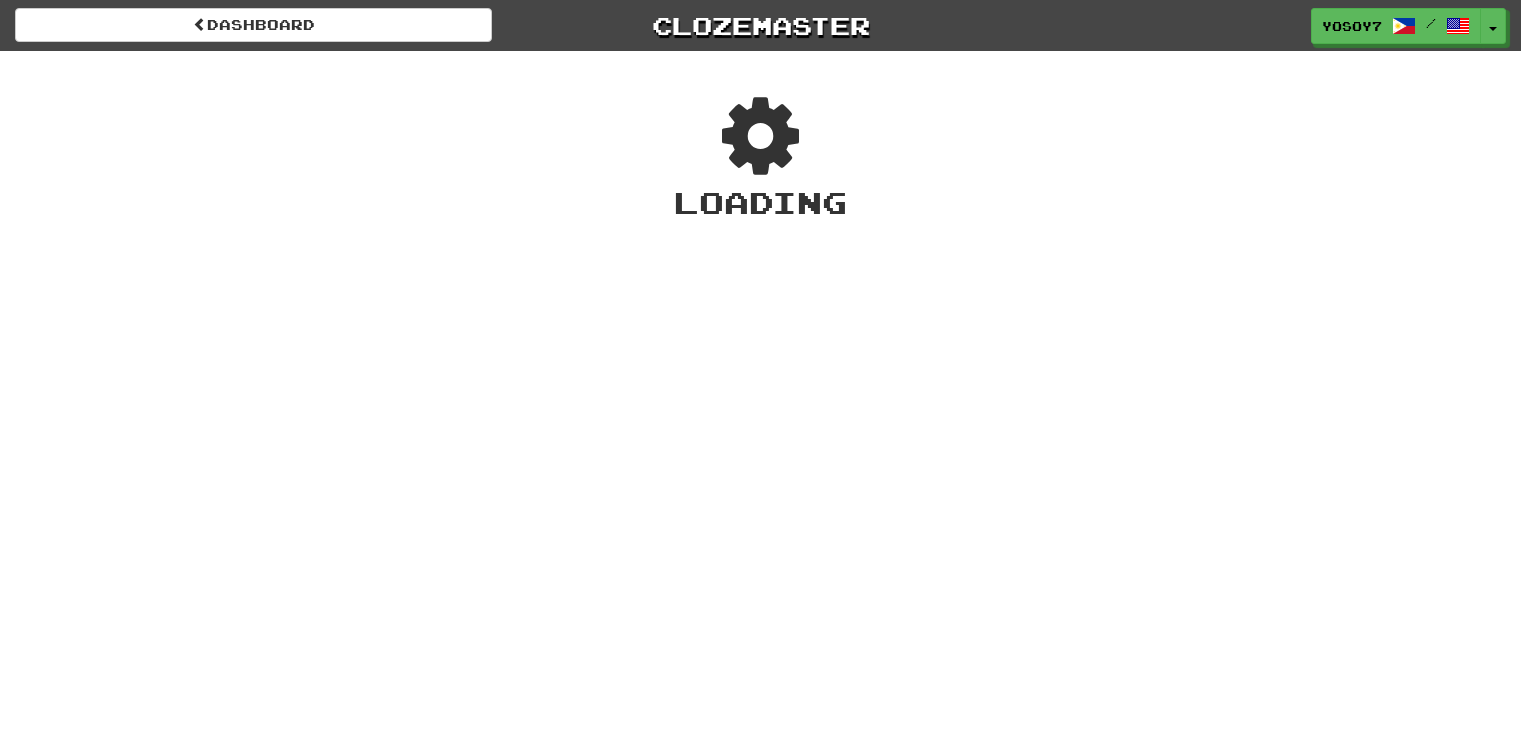 scroll, scrollTop: 0, scrollLeft: 0, axis: both 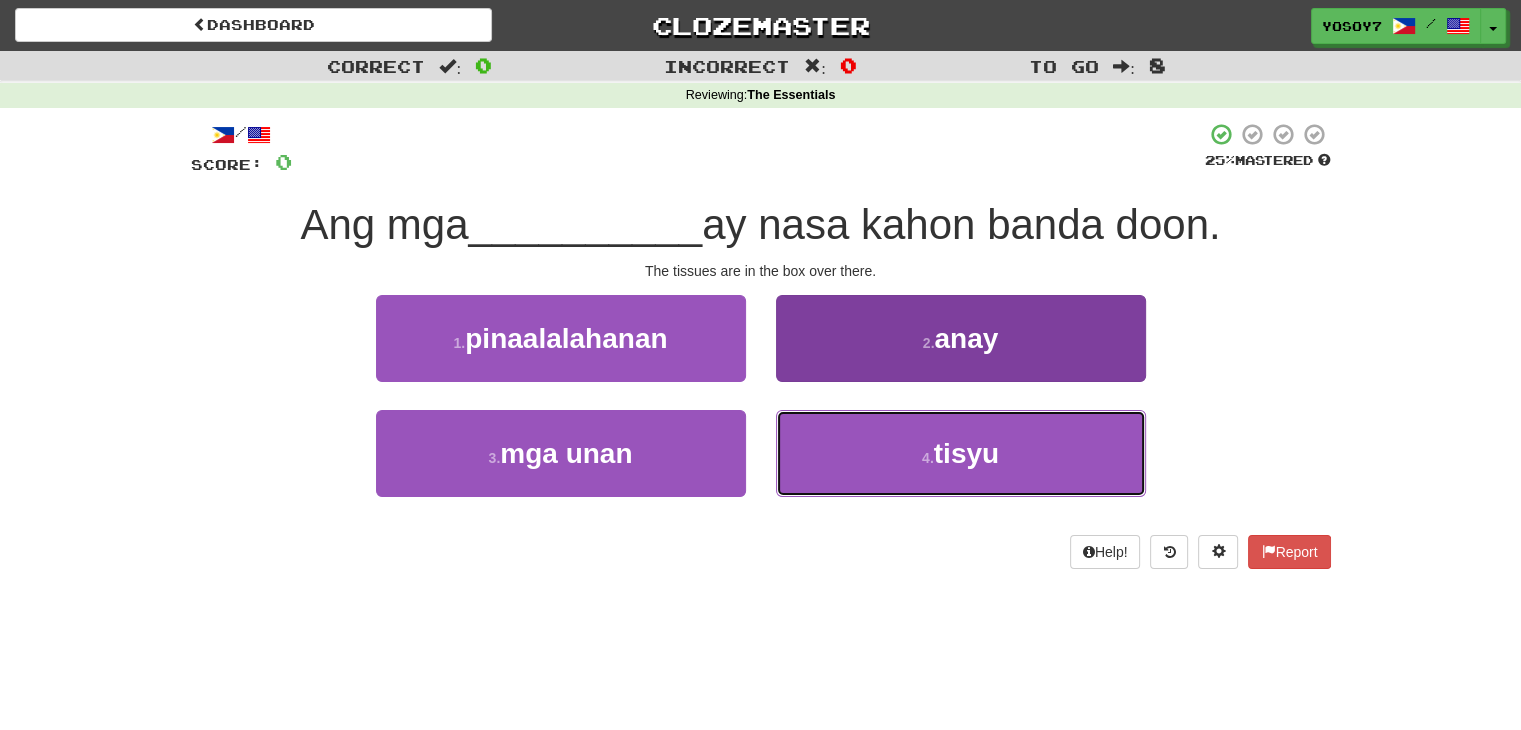 click on "4 .  tisyu" at bounding box center (961, 453) 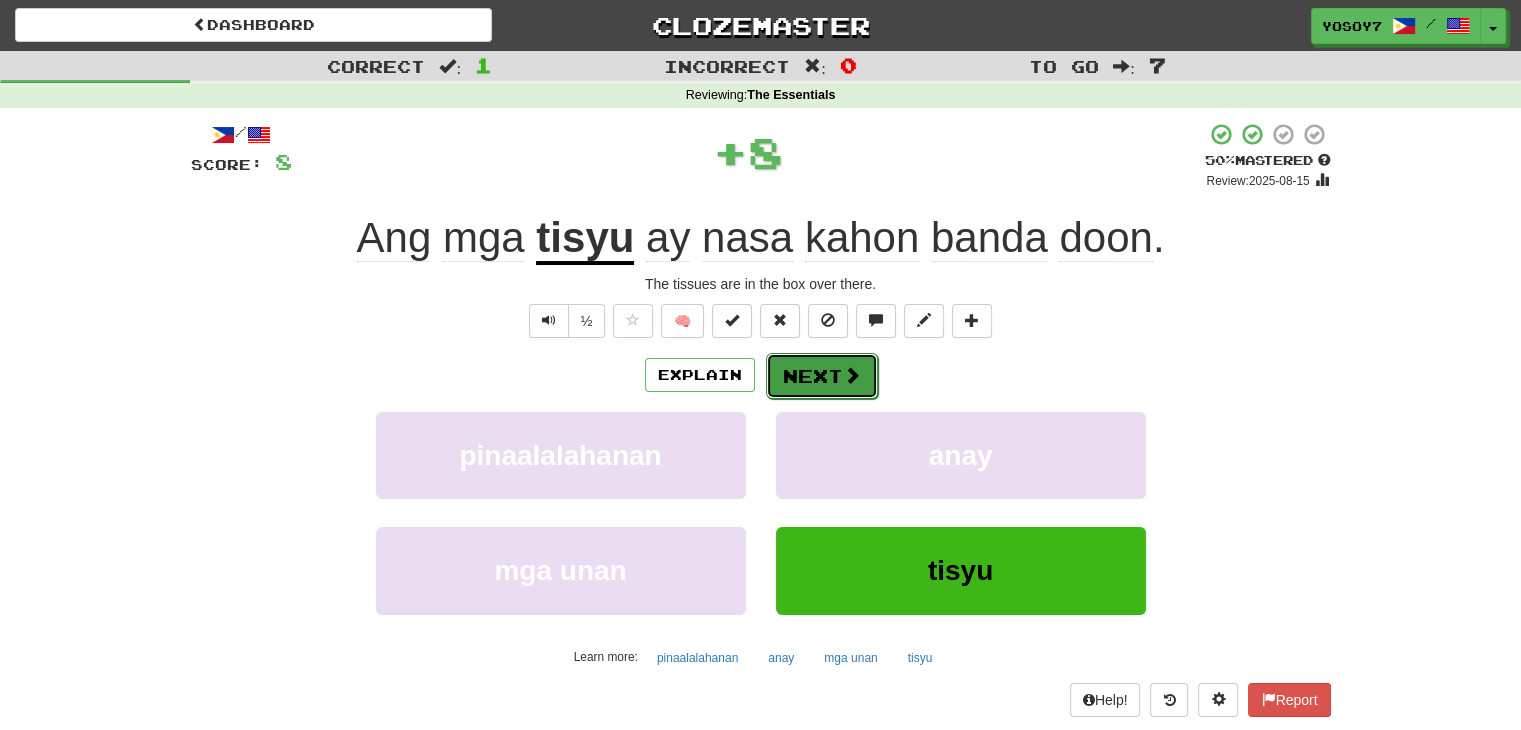 click on "Next" at bounding box center (822, 376) 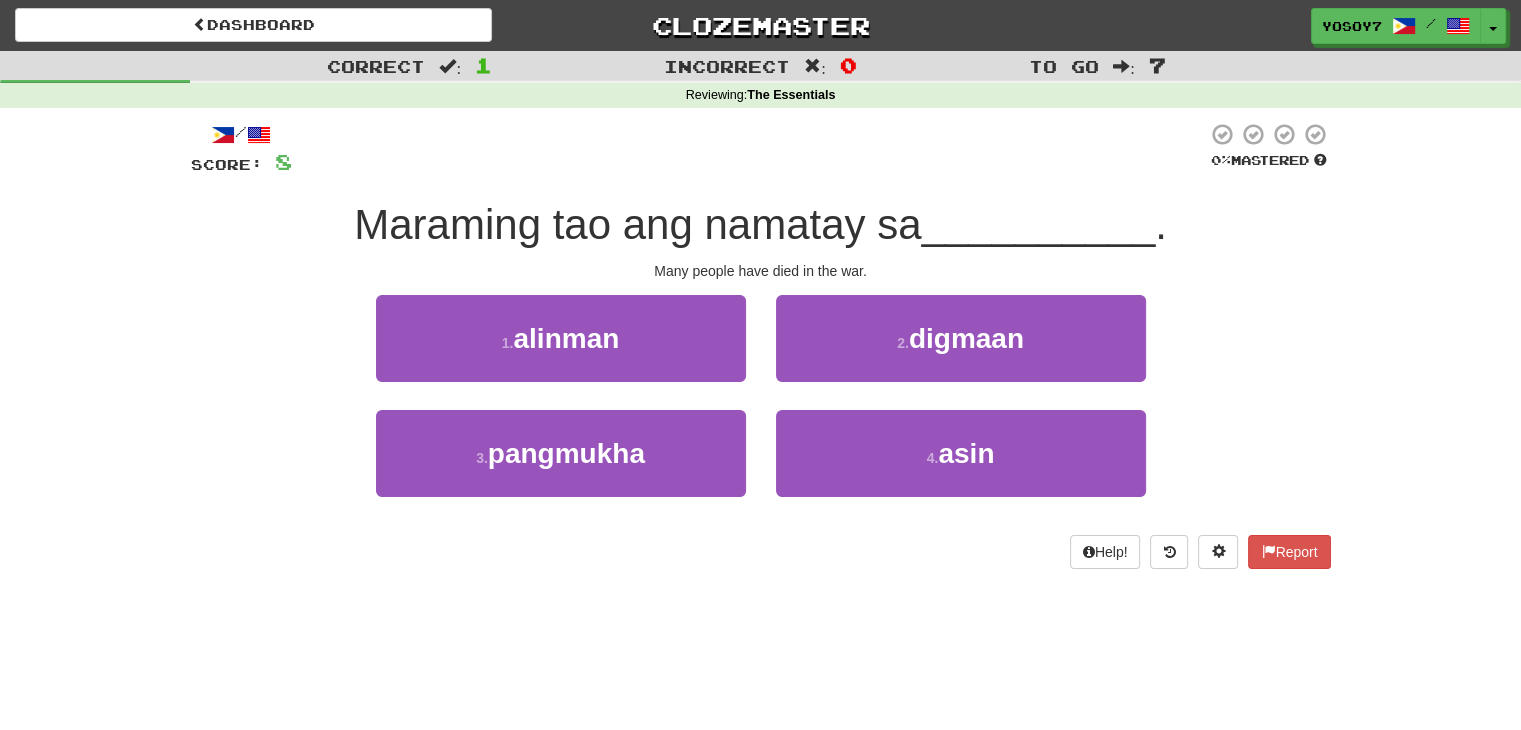 drag, startPoint x: 33, startPoint y: 3, endPoint x: 300, endPoint y: 281, distance: 385.4517 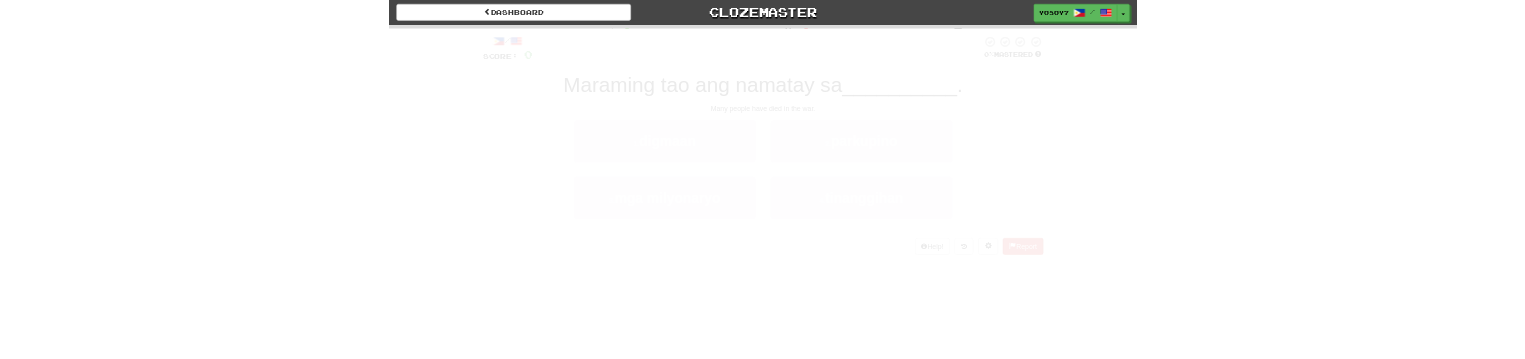 scroll, scrollTop: 0, scrollLeft: 0, axis: both 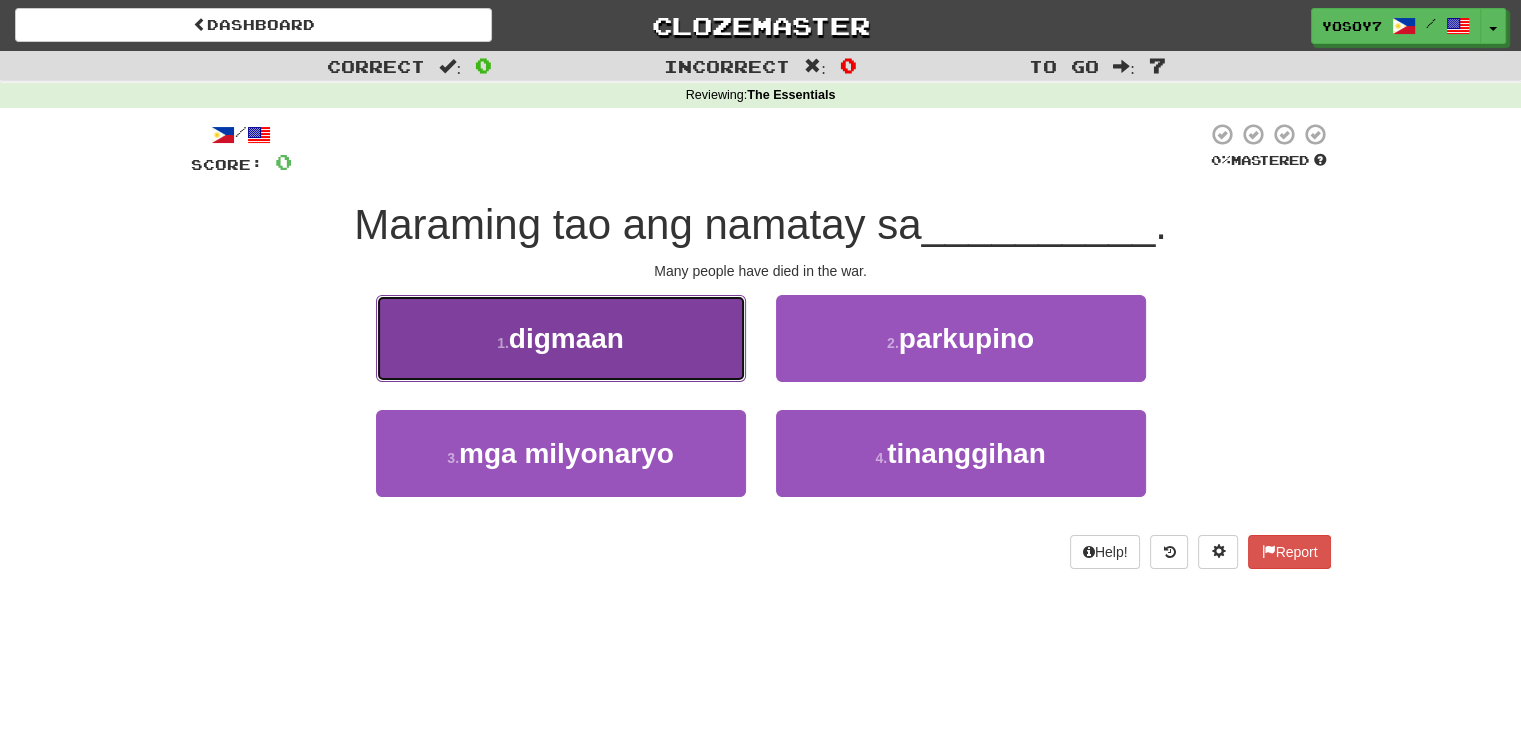click on "1 .  digmaan" at bounding box center [561, 338] 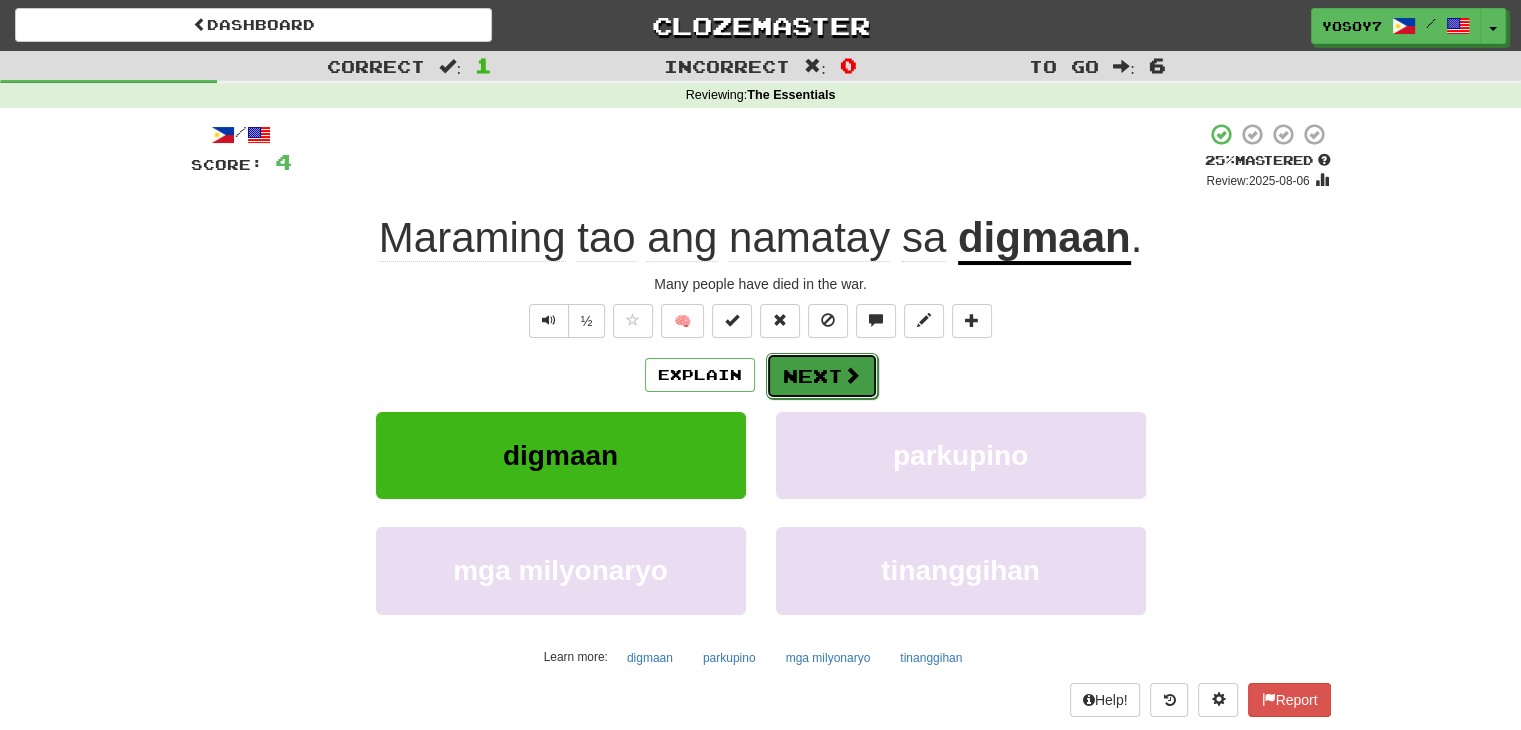 click on "Next" at bounding box center (822, 376) 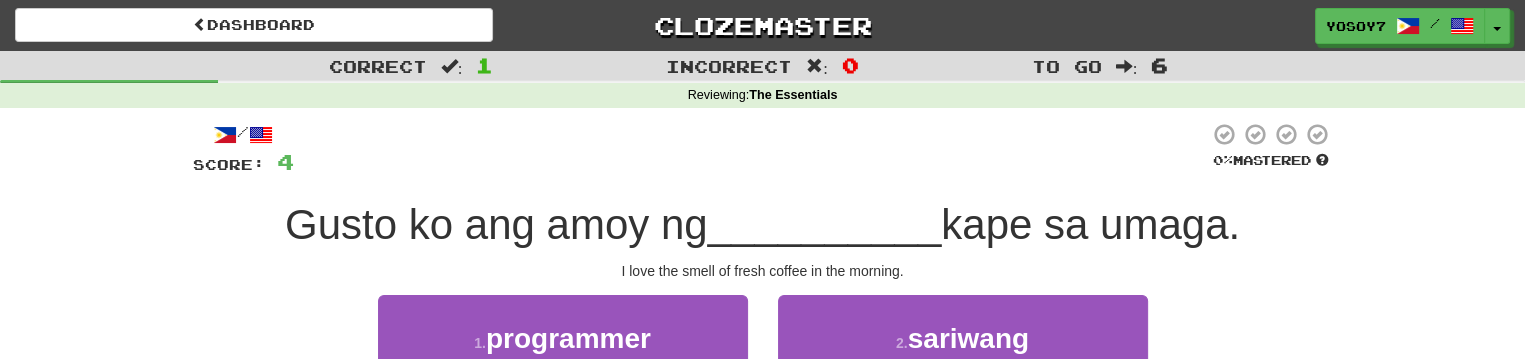 drag, startPoint x: 557, startPoint y: 153, endPoint x: 547, endPoint y: 132, distance: 23.259407 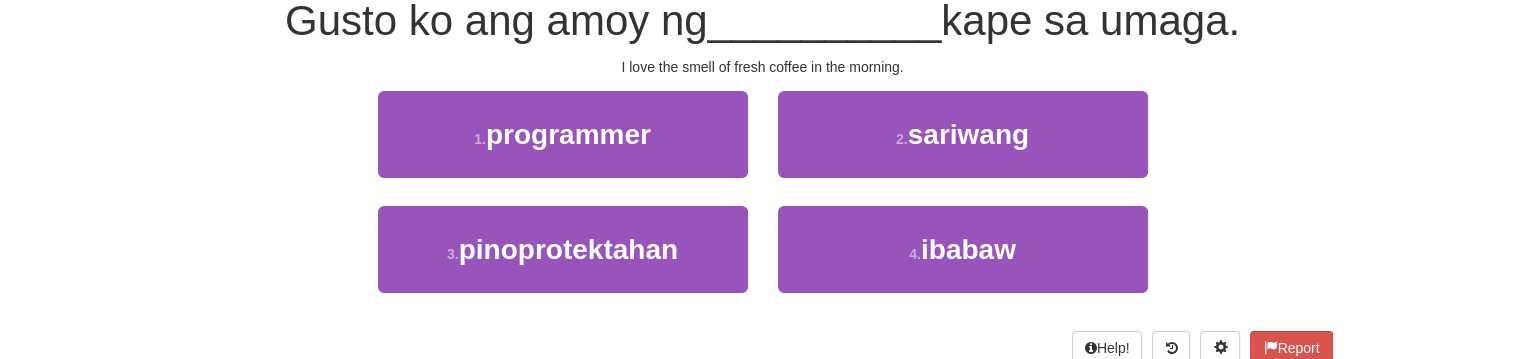 scroll, scrollTop: 200, scrollLeft: 0, axis: vertical 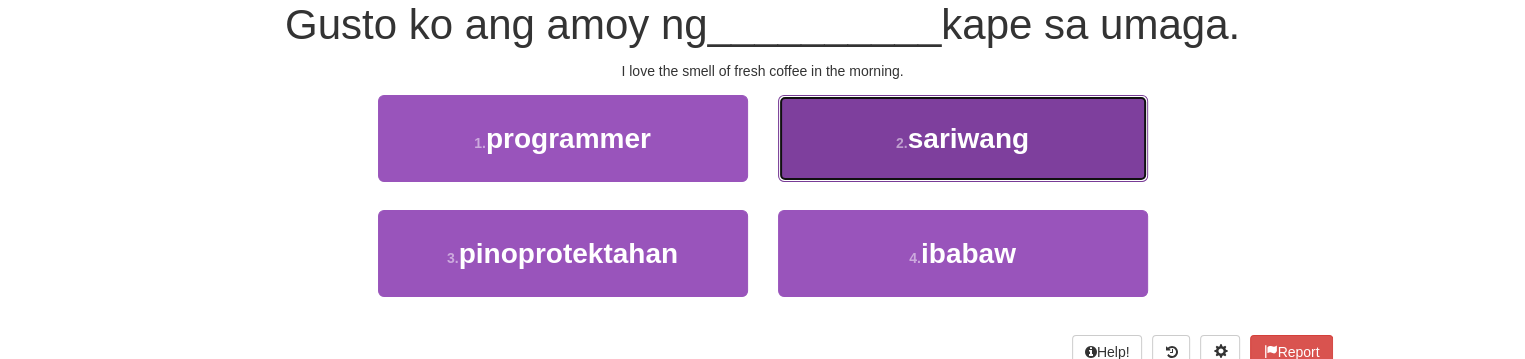click on "sariwang" at bounding box center [968, 138] 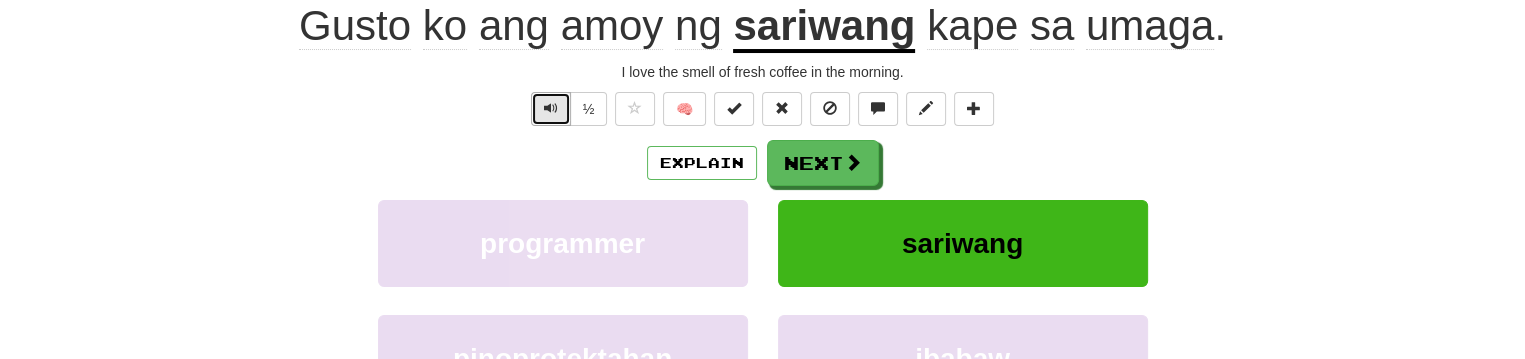 click at bounding box center (551, 109) 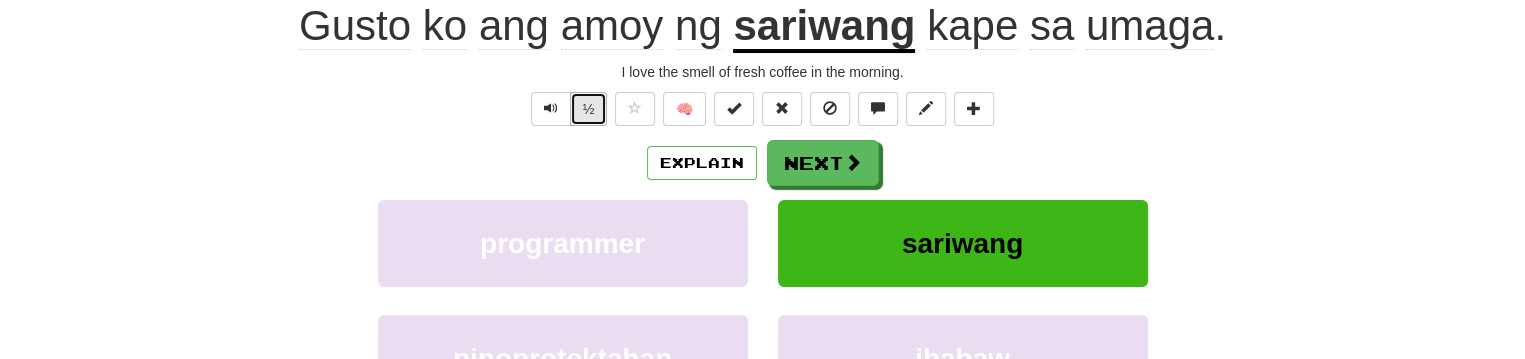 click on "½" at bounding box center (589, 109) 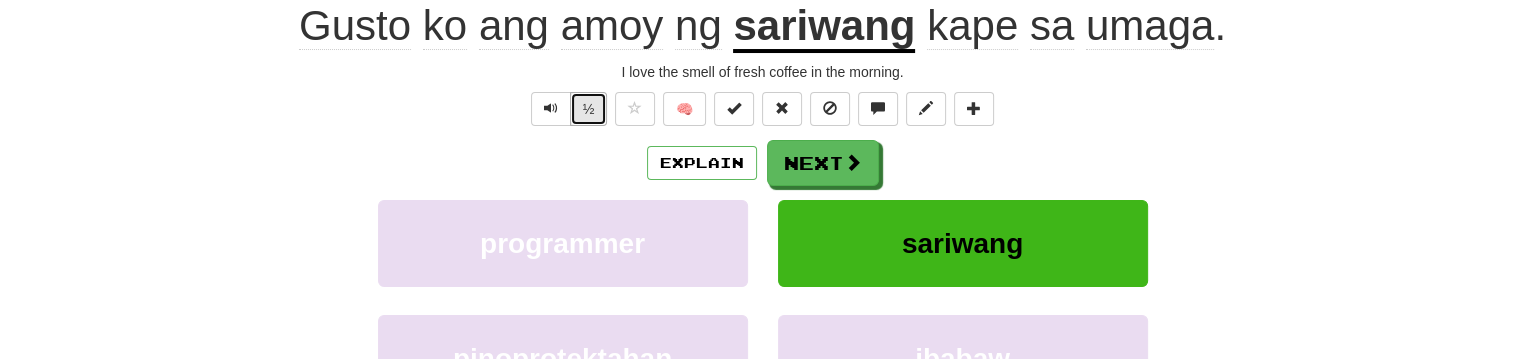 click on "½" at bounding box center [589, 109] 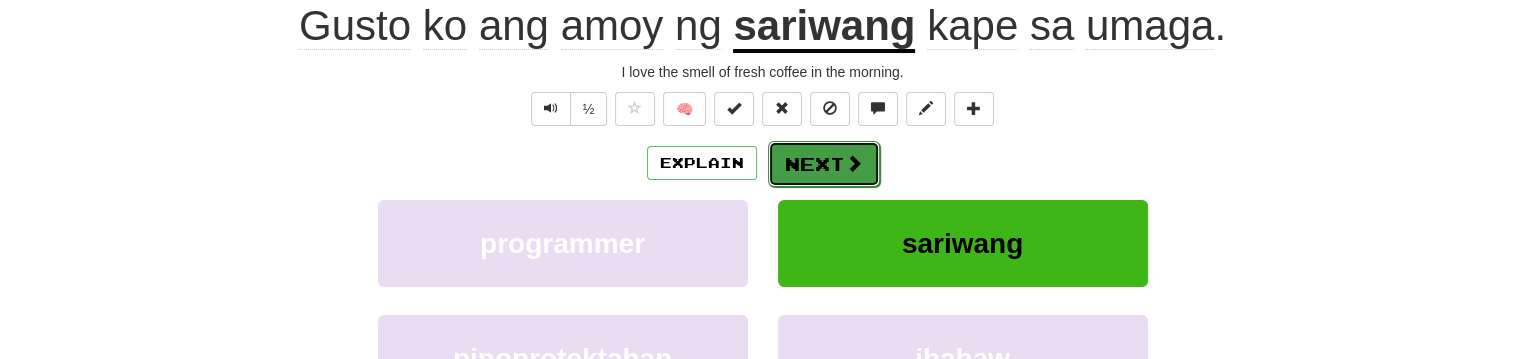 click on "Next" at bounding box center (824, 164) 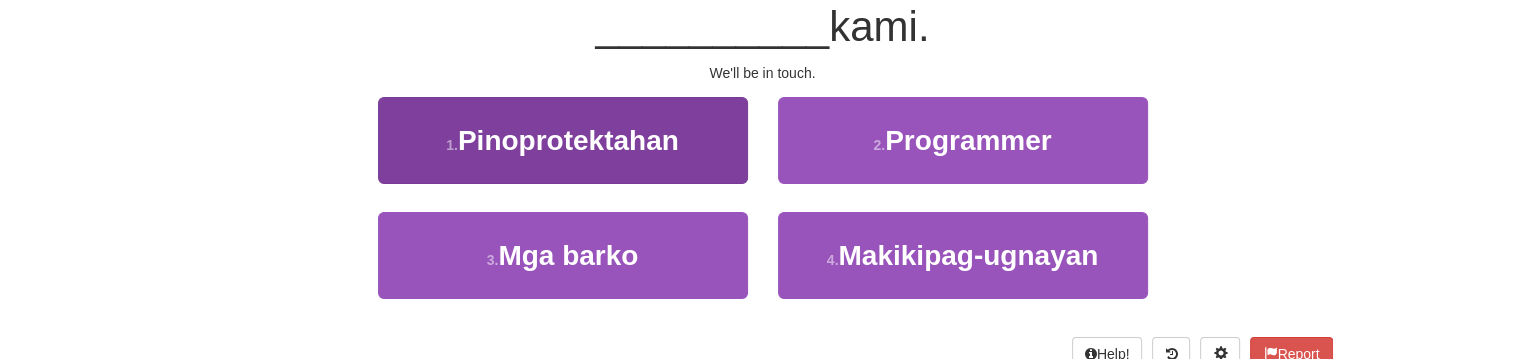scroll, scrollTop: 200, scrollLeft: 0, axis: vertical 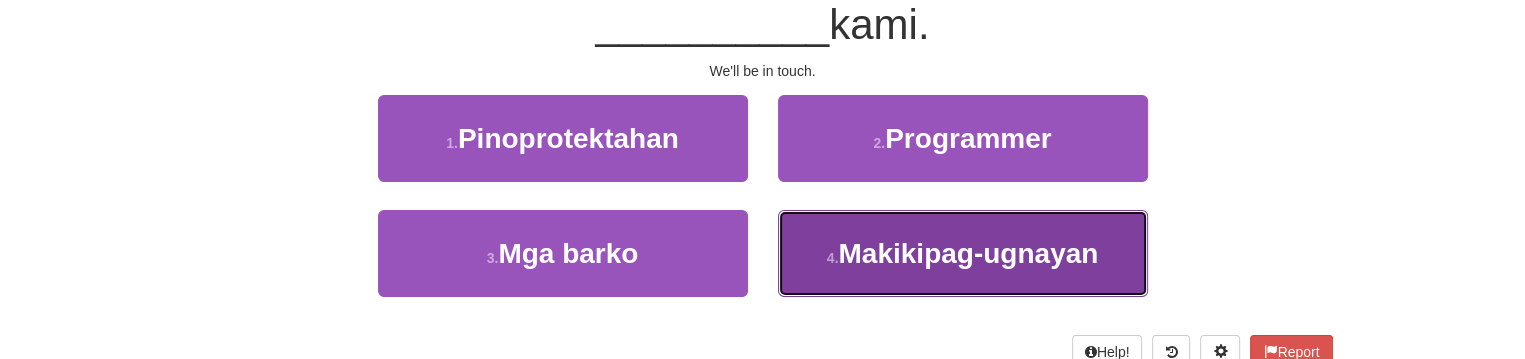 click on "Makikipag-ugnayan" at bounding box center [968, 253] 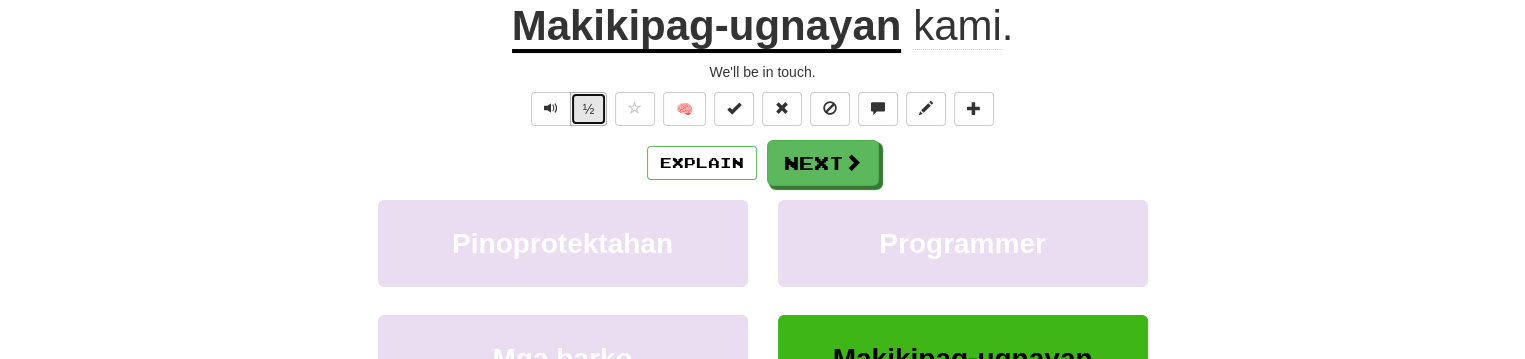 click on "½" at bounding box center [589, 109] 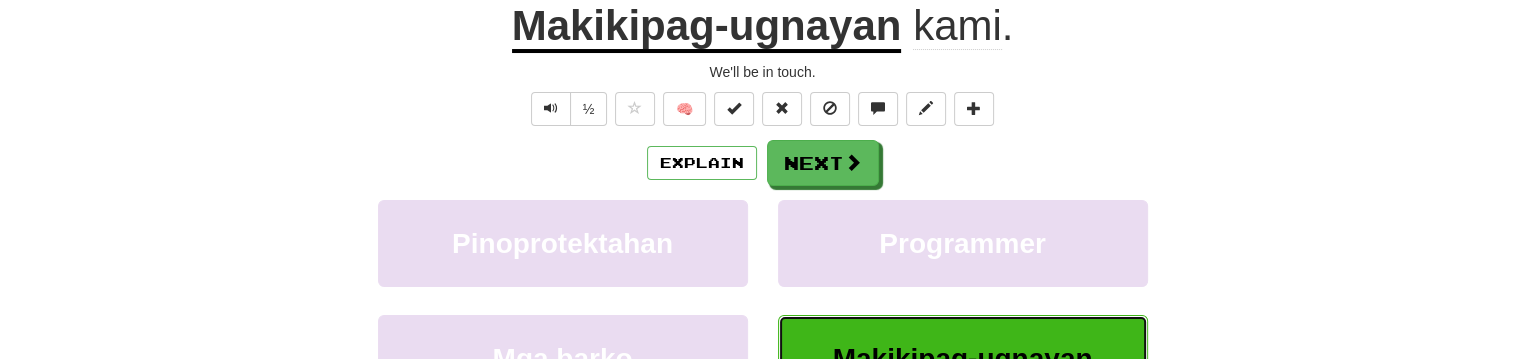 click on "Makikipag-ugnayan" at bounding box center (963, 358) 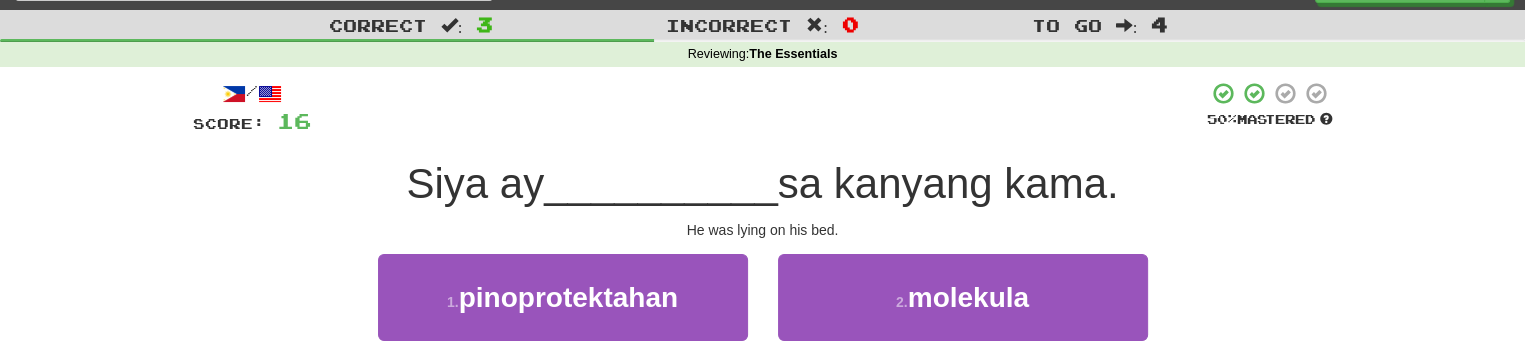 scroll, scrollTop: 200, scrollLeft: 0, axis: vertical 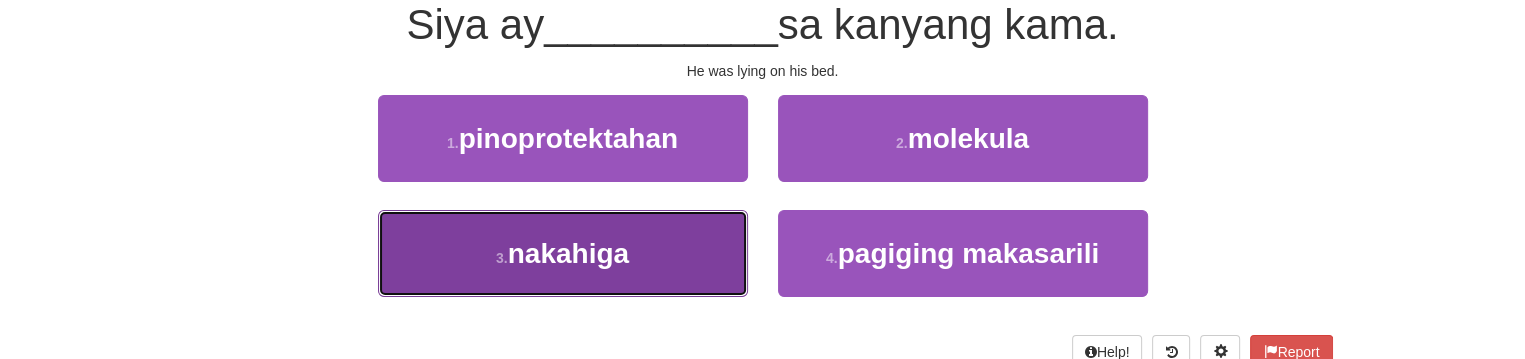 click on "nakahiga" at bounding box center (568, 253) 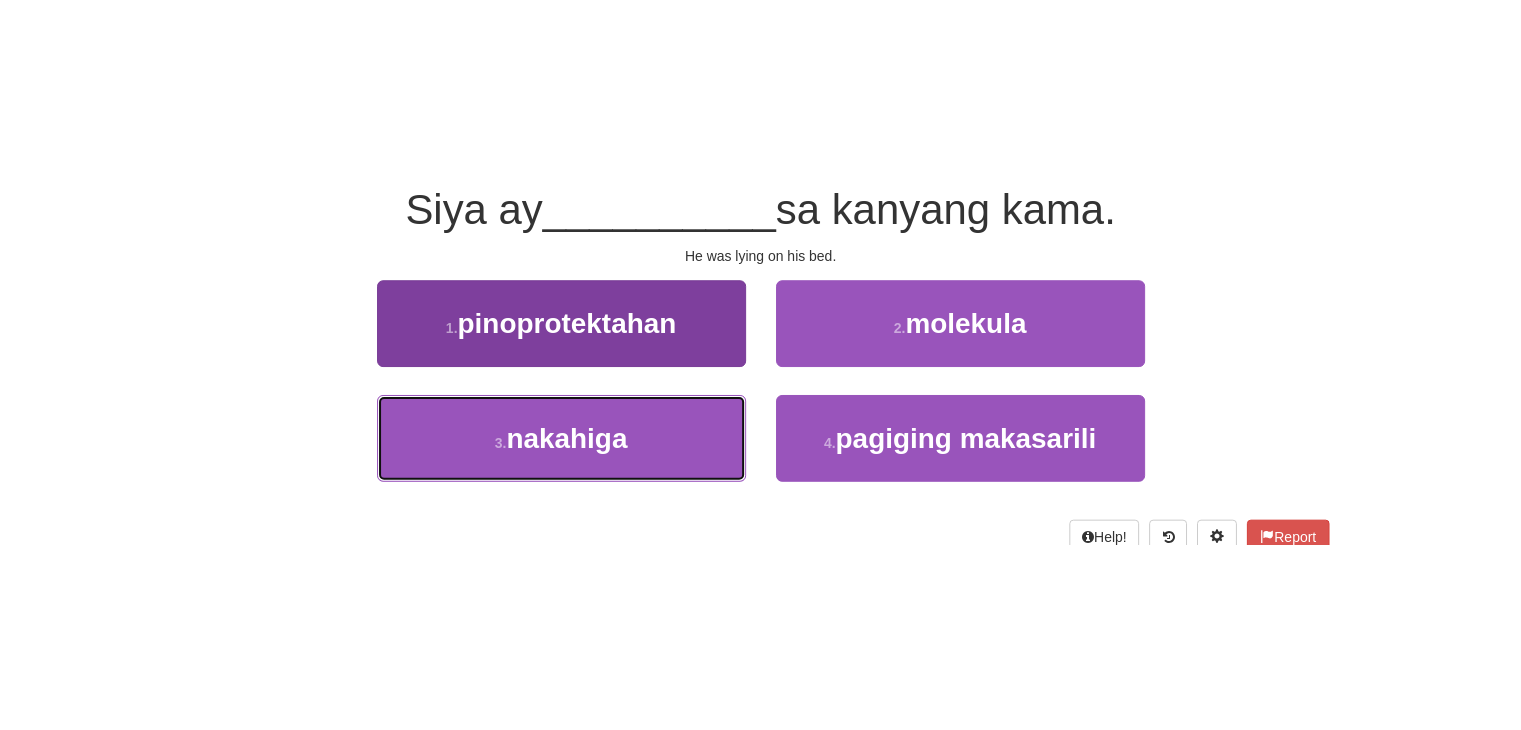 scroll, scrollTop: 212, scrollLeft: 0, axis: vertical 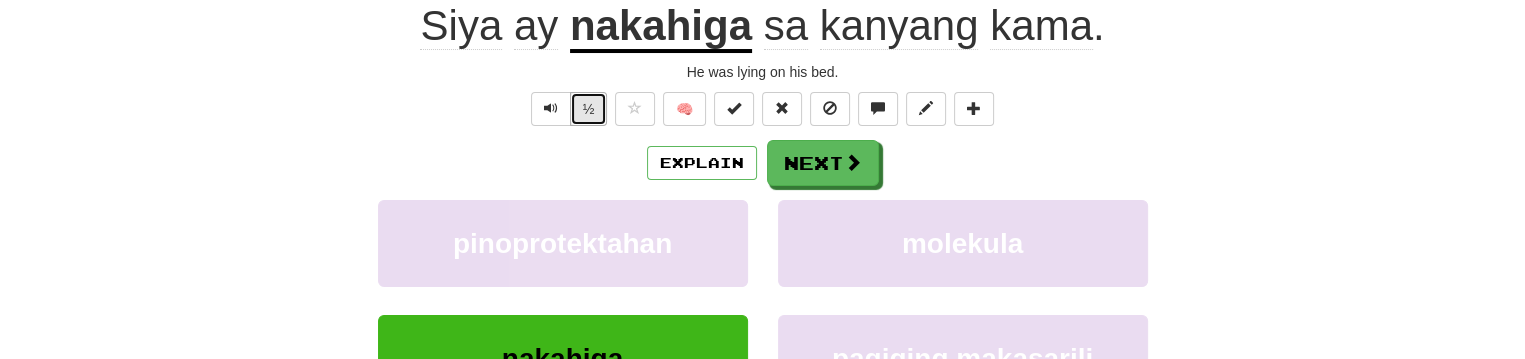 click on "½" at bounding box center [589, 109] 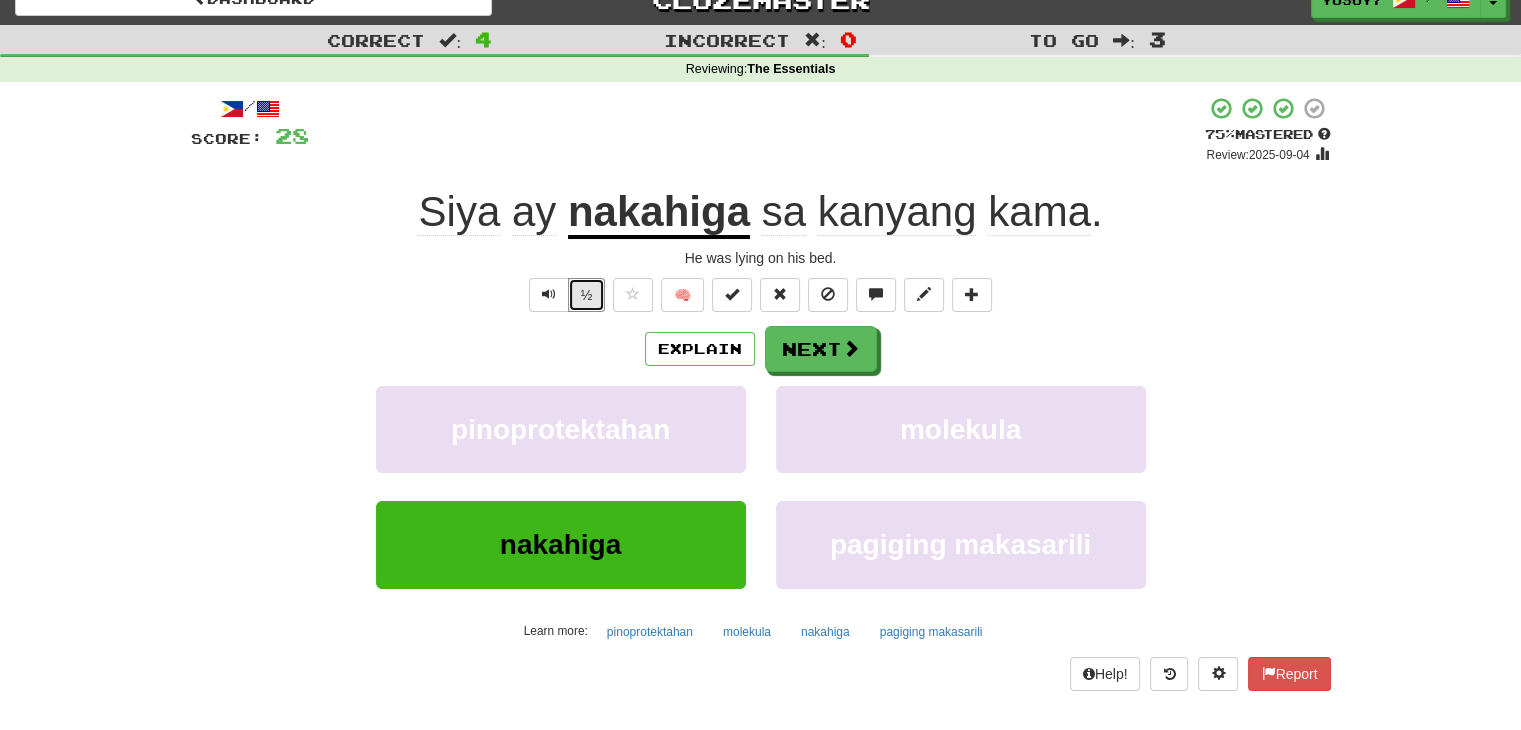 scroll, scrollTop: 0, scrollLeft: 0, axis: both 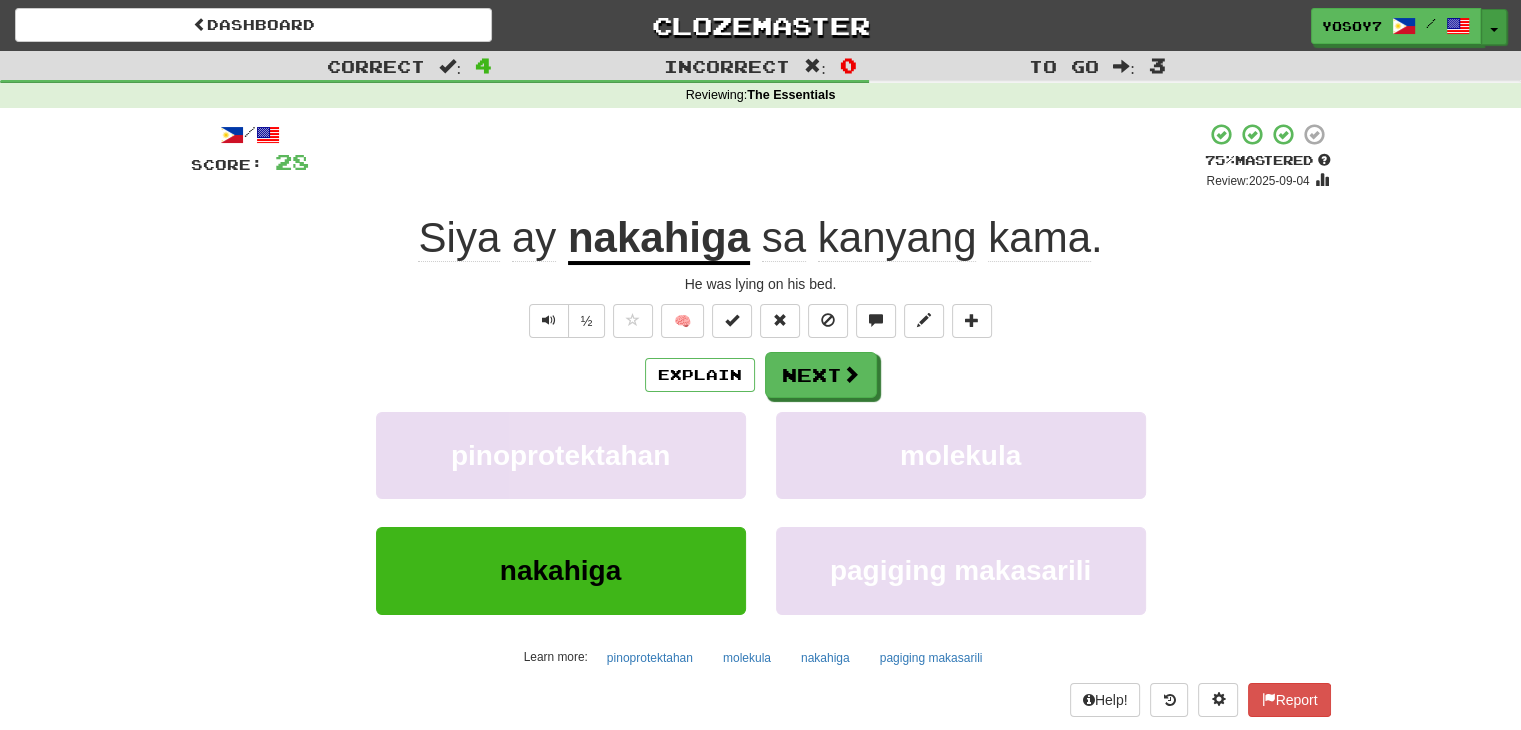 click on "Toggle Dropdown" at bounding box center (1494, 27) 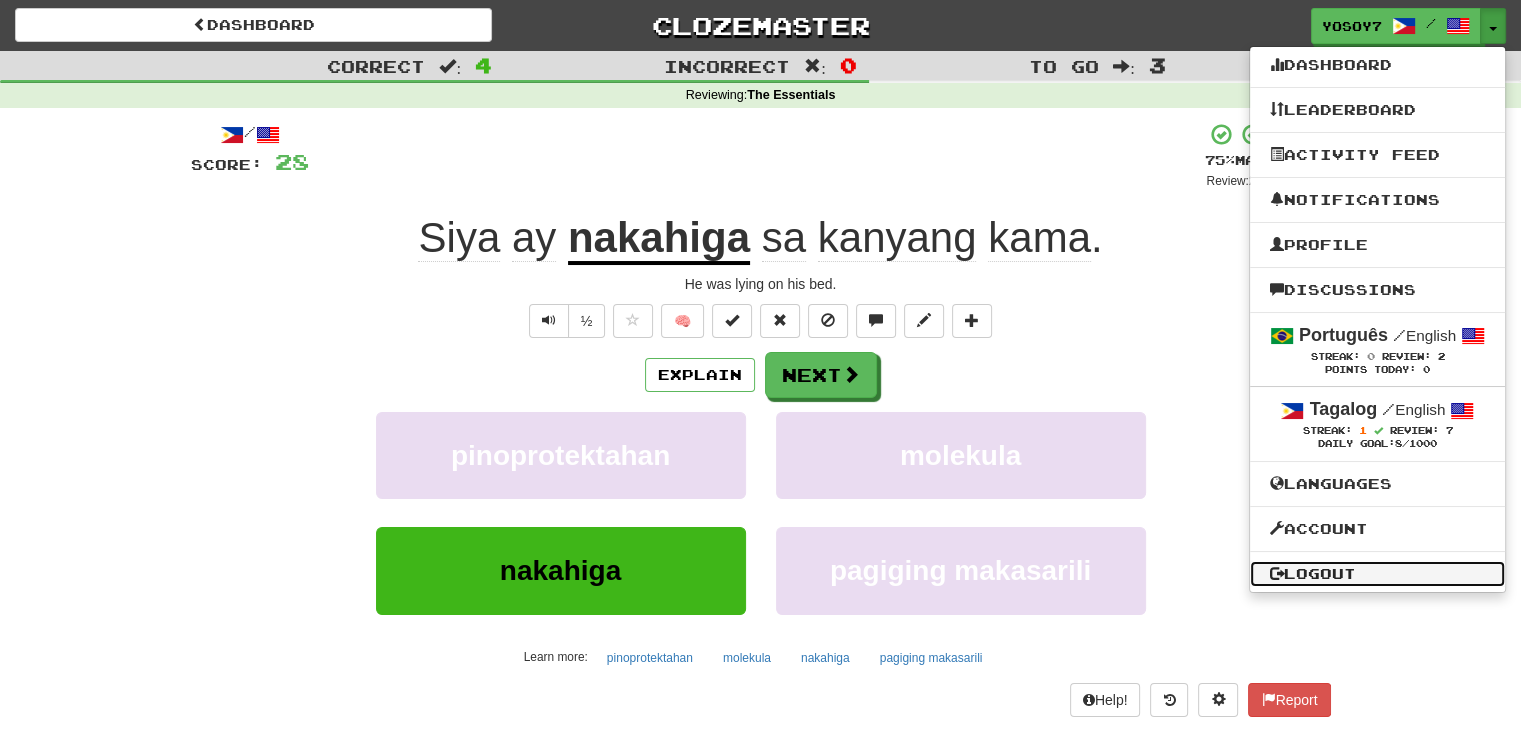 click on "Logout" at bounding box center [1377, 574] 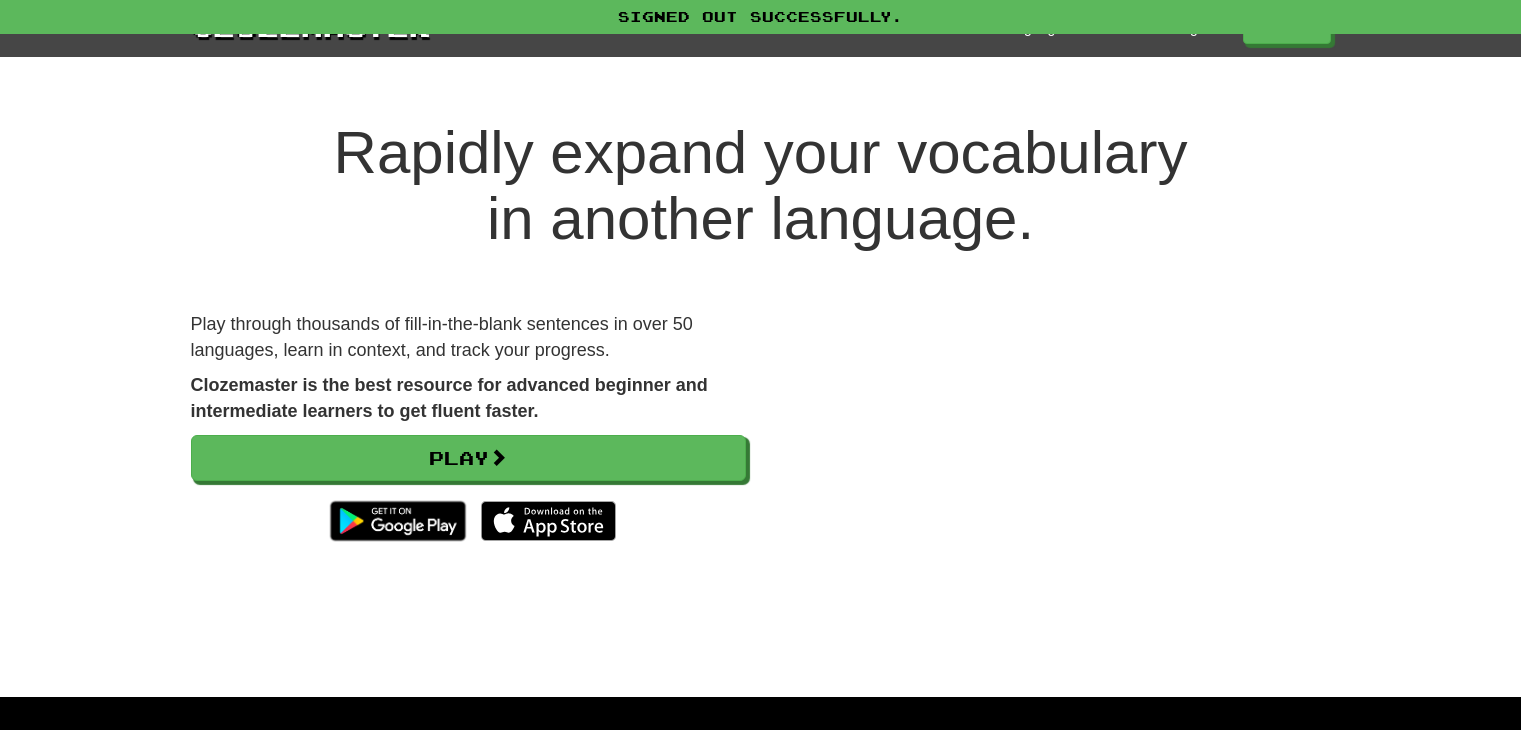 scroll, scrollTop: 0, scrollLeft: 0, axis: both 